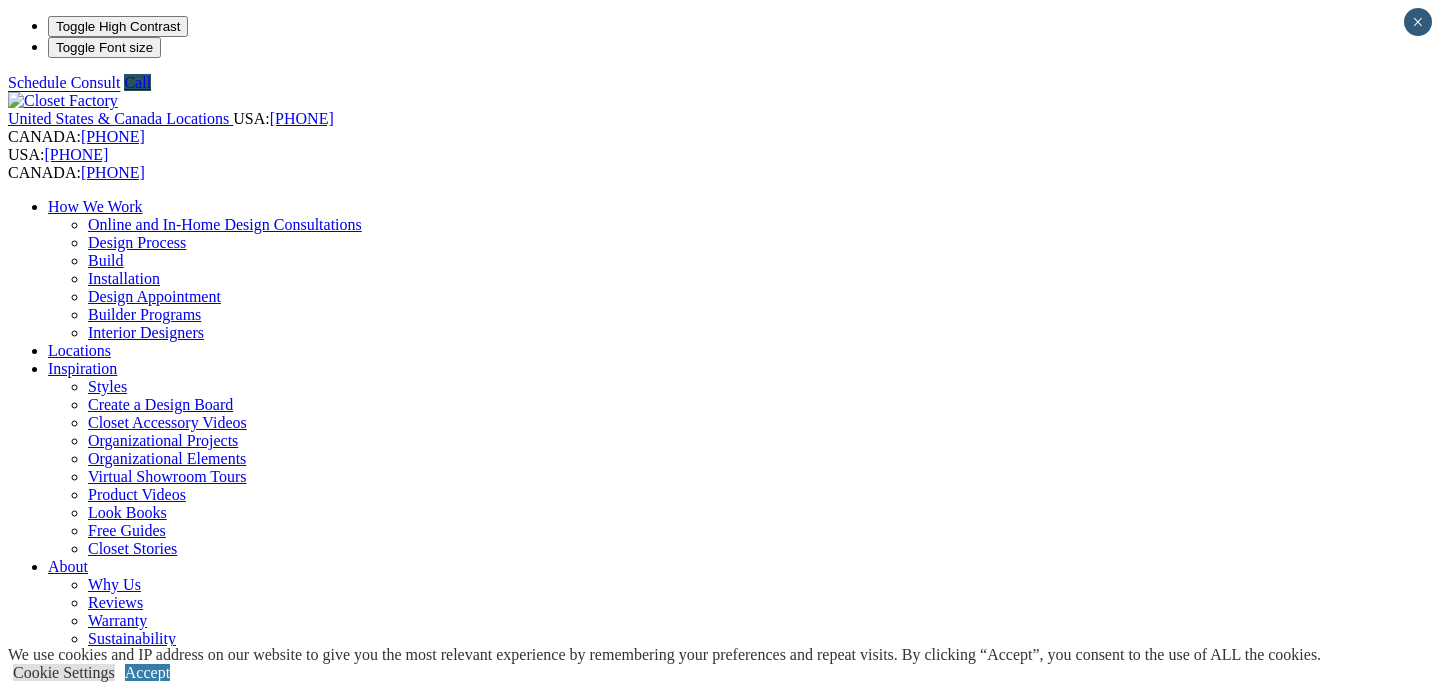 scroll, scrollTop: 0, scrollLeft: 0, axis: both 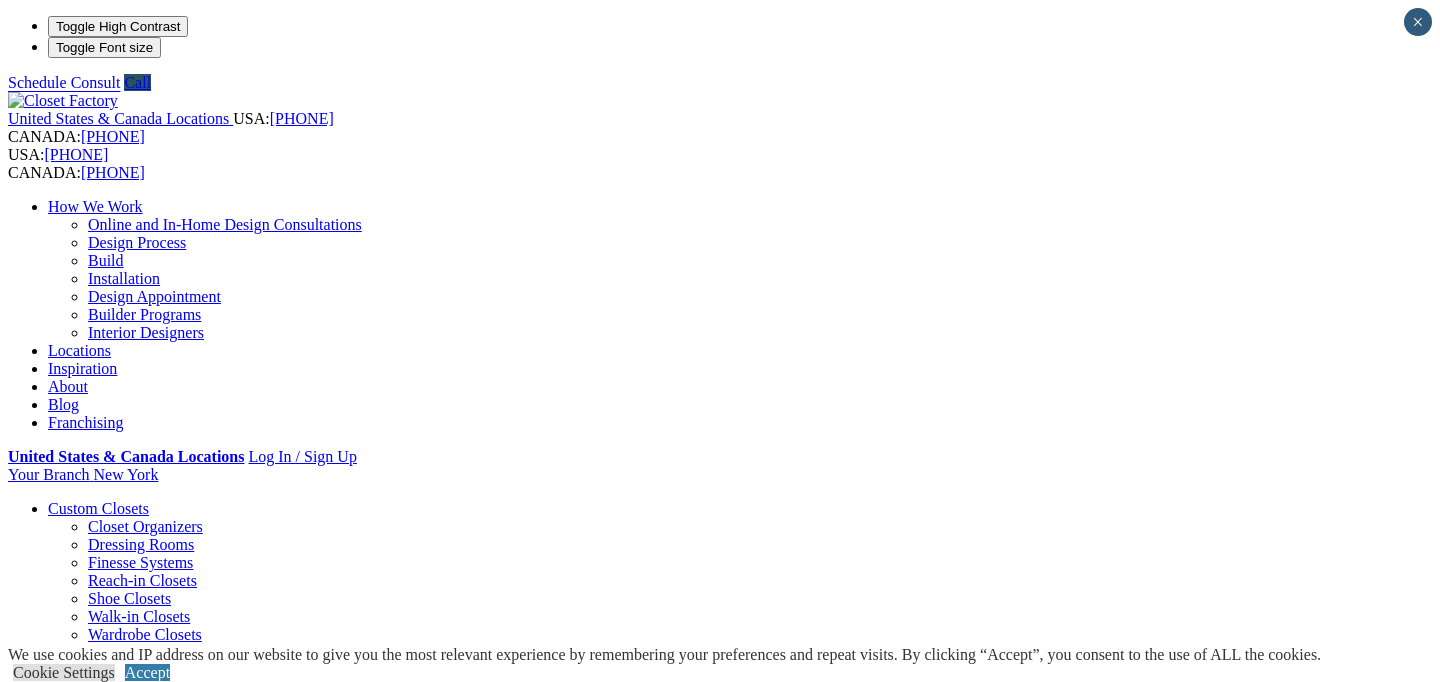 click on "Builder Programs" at bounding box center (144, 314) 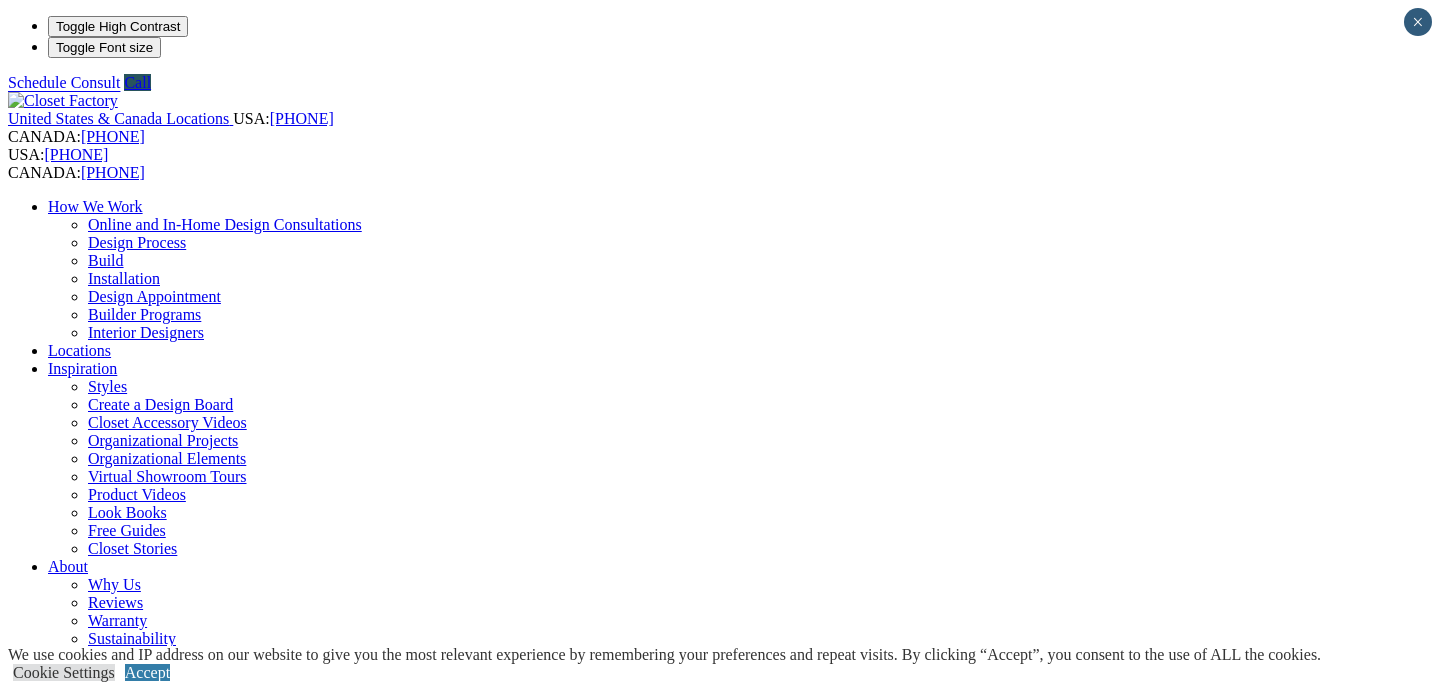 scroll, scrollTop: 0, scrollLeft: 0, axis: both 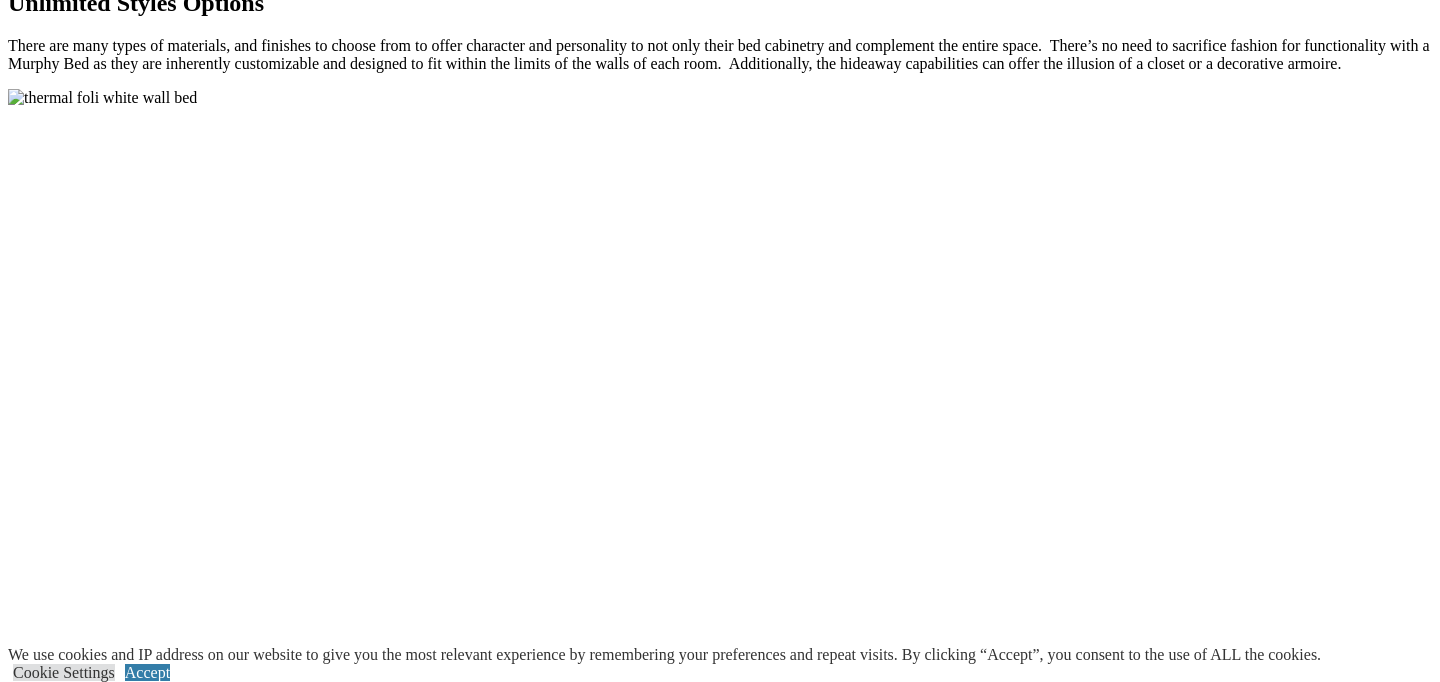 click on "CLOSE (X)" at bounding box center (46, -575) 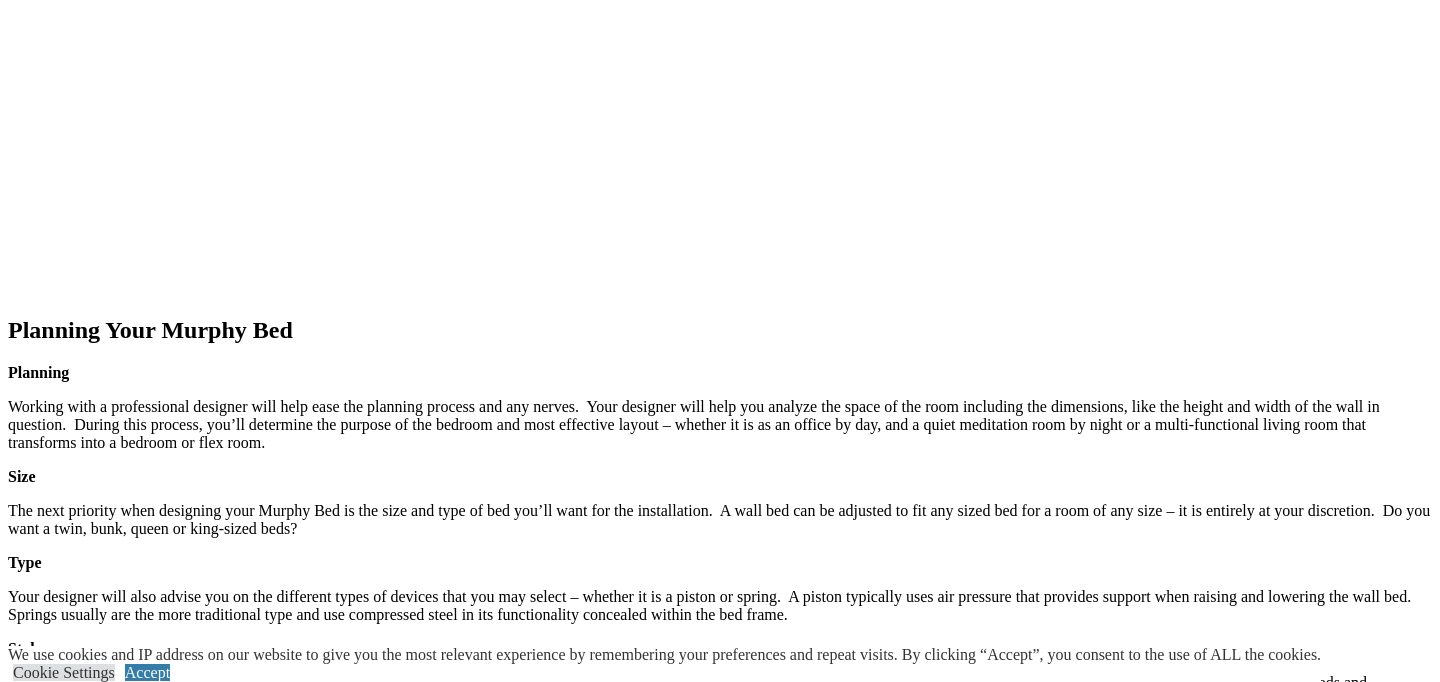 scroll, scrollTop: 2379, scrollLeft: 0, axis: vertical 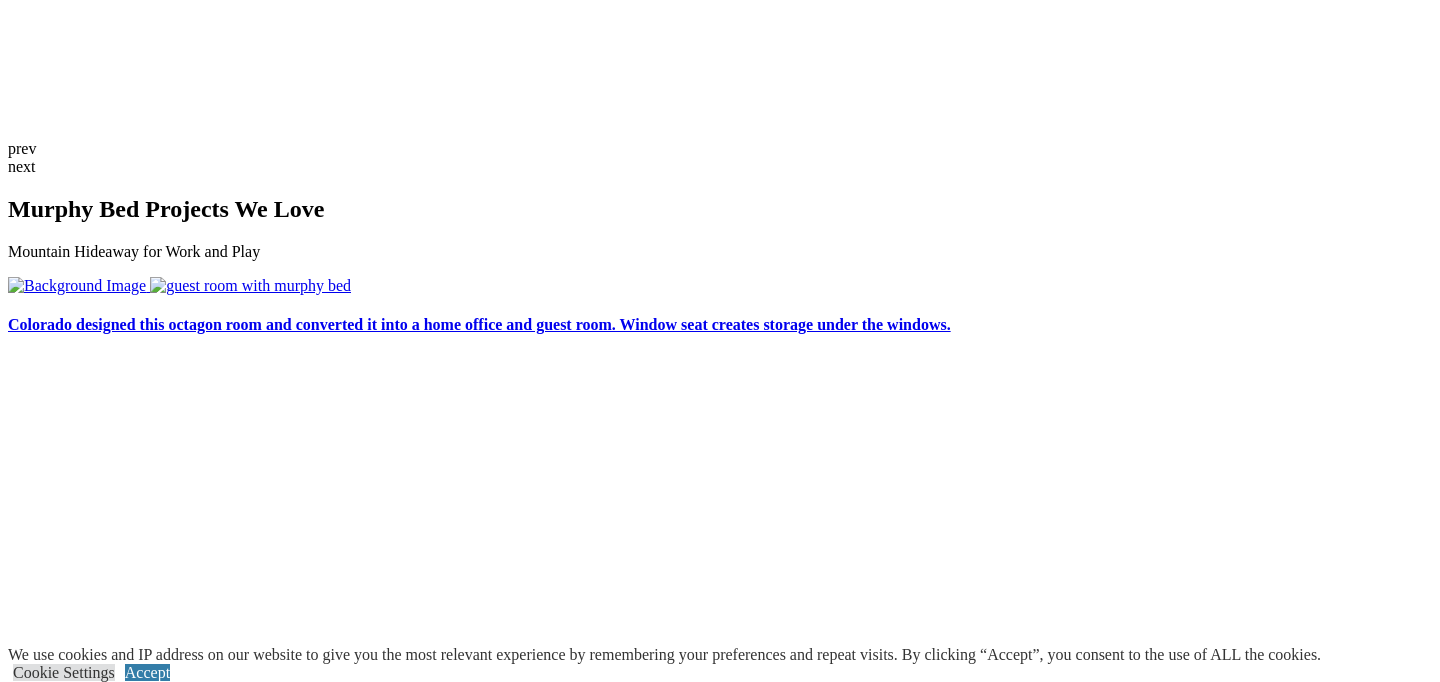 click at bounding box center (84, 2550) 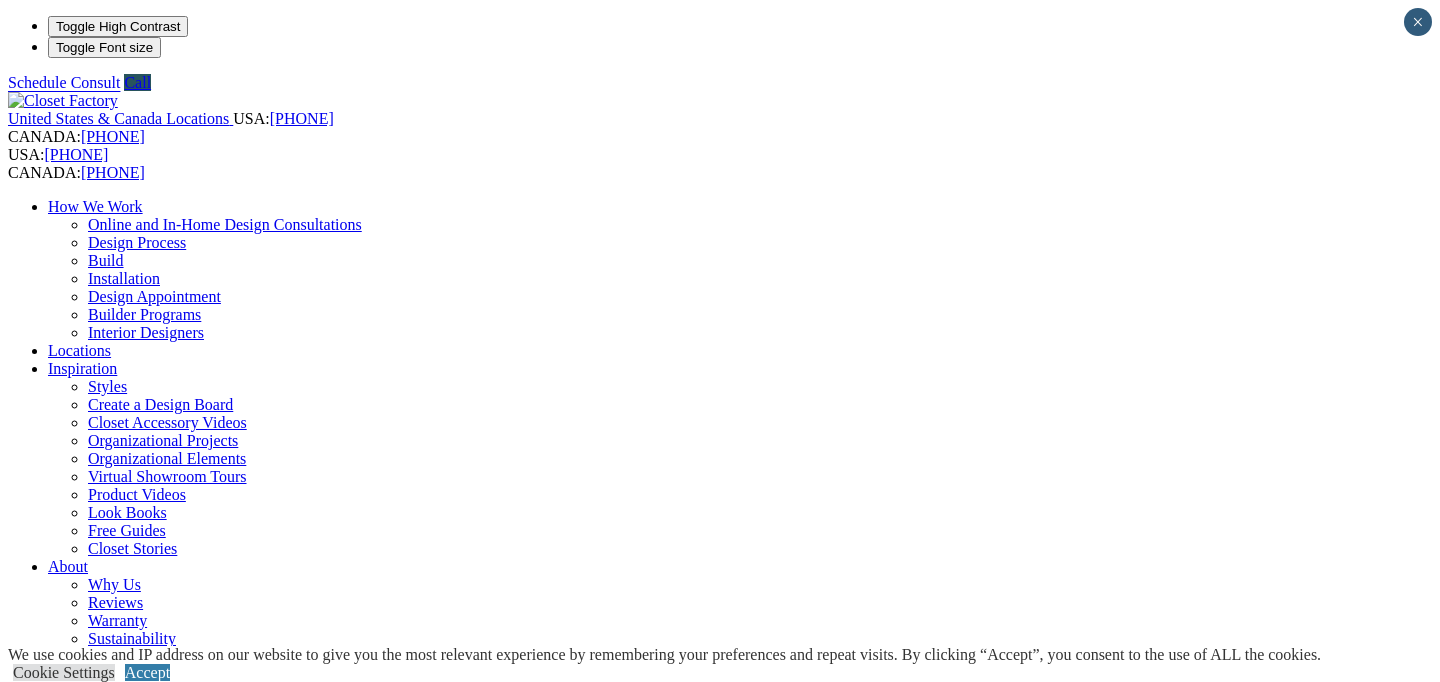 scroll, scrollTop: 0, scrollLeft: 0, axis: both 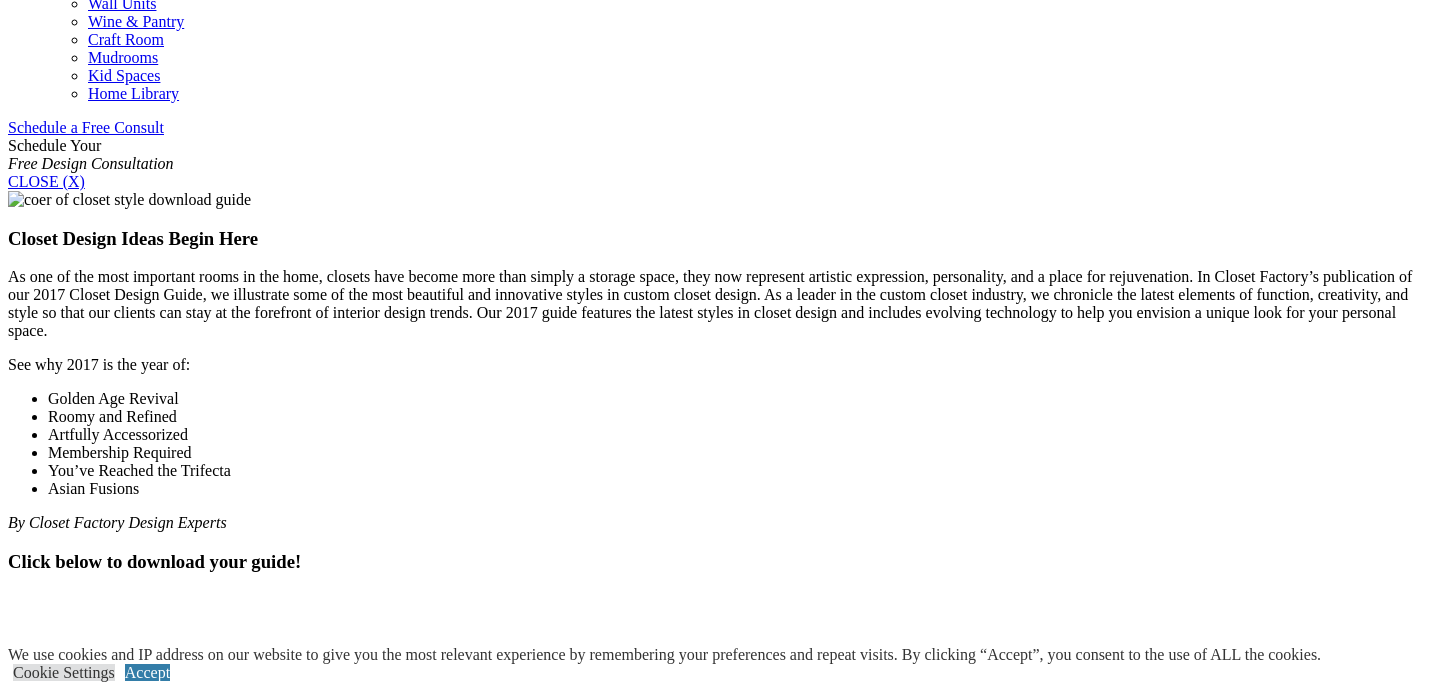 click on "Entertainment Centers" at bounding box center [120, -159] 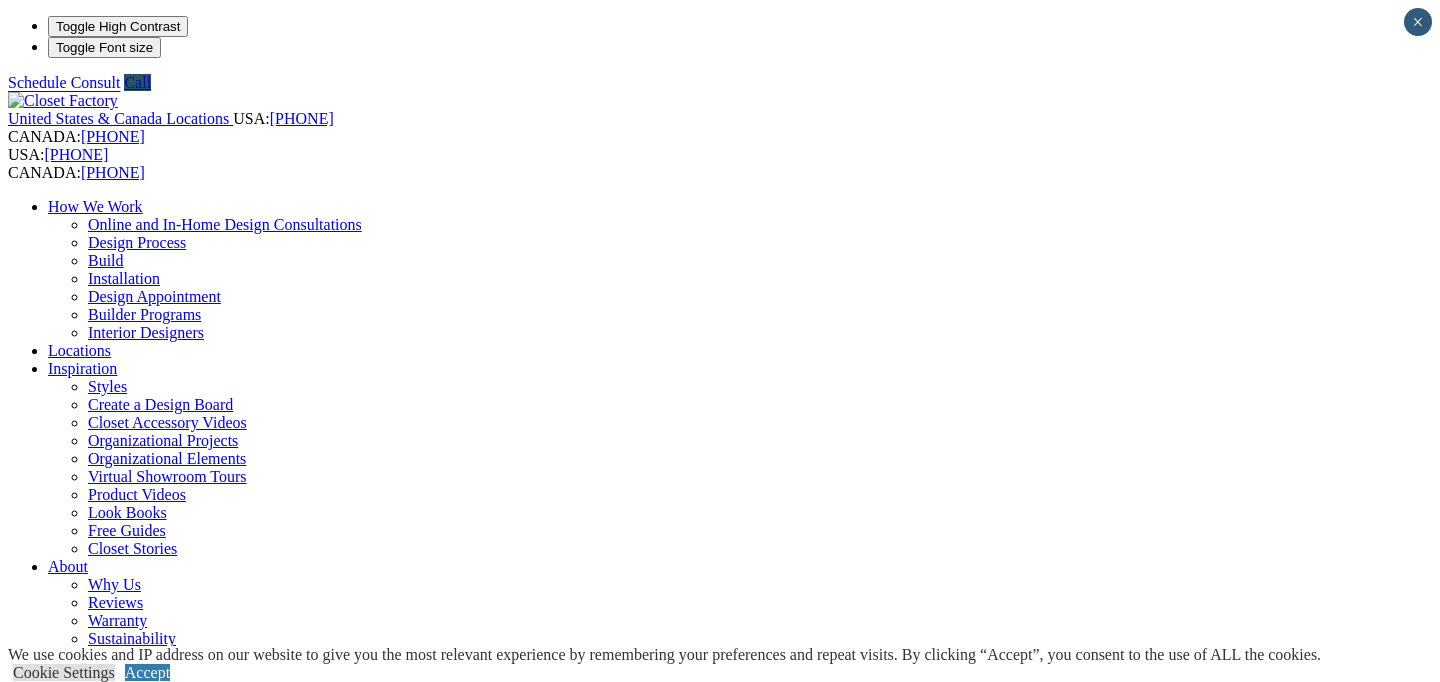 scroll, scrollTop: 0, scrollLeft: 0, axis: both 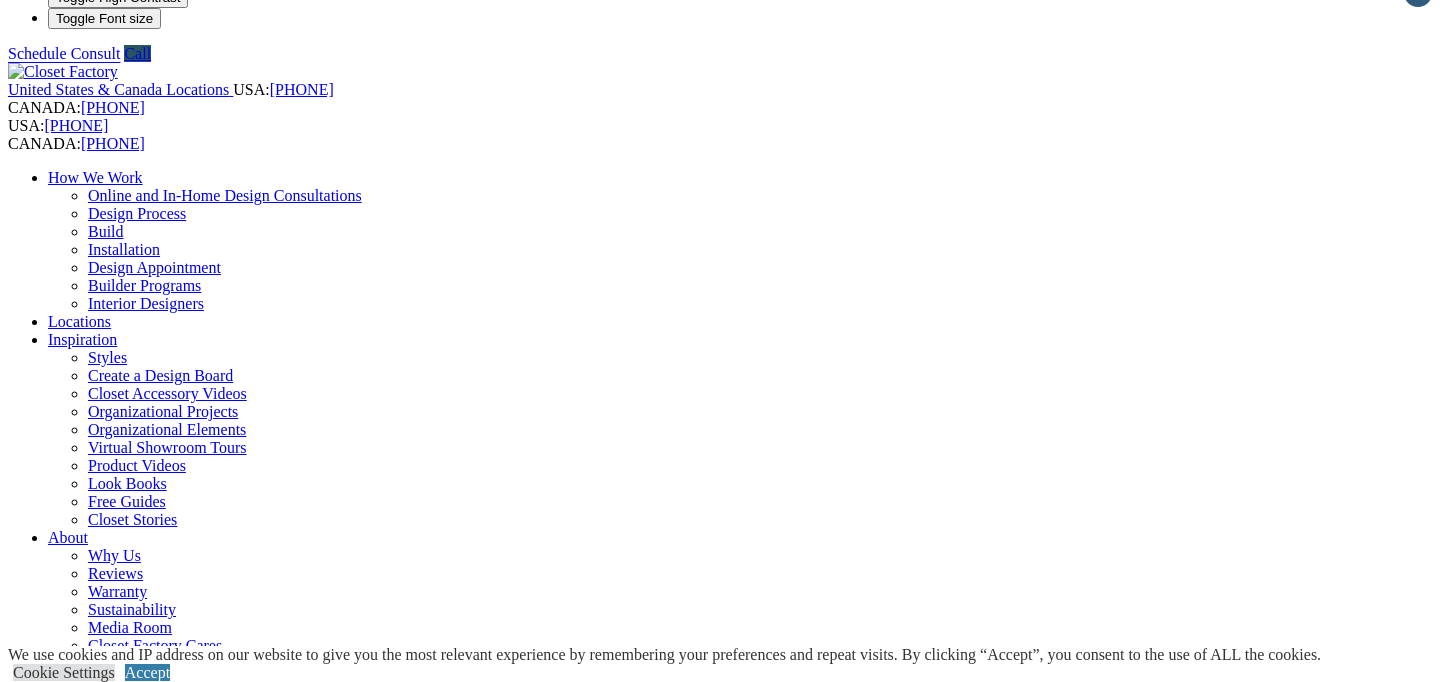 click on "Next Slide" at bounding box center [720, 1890] 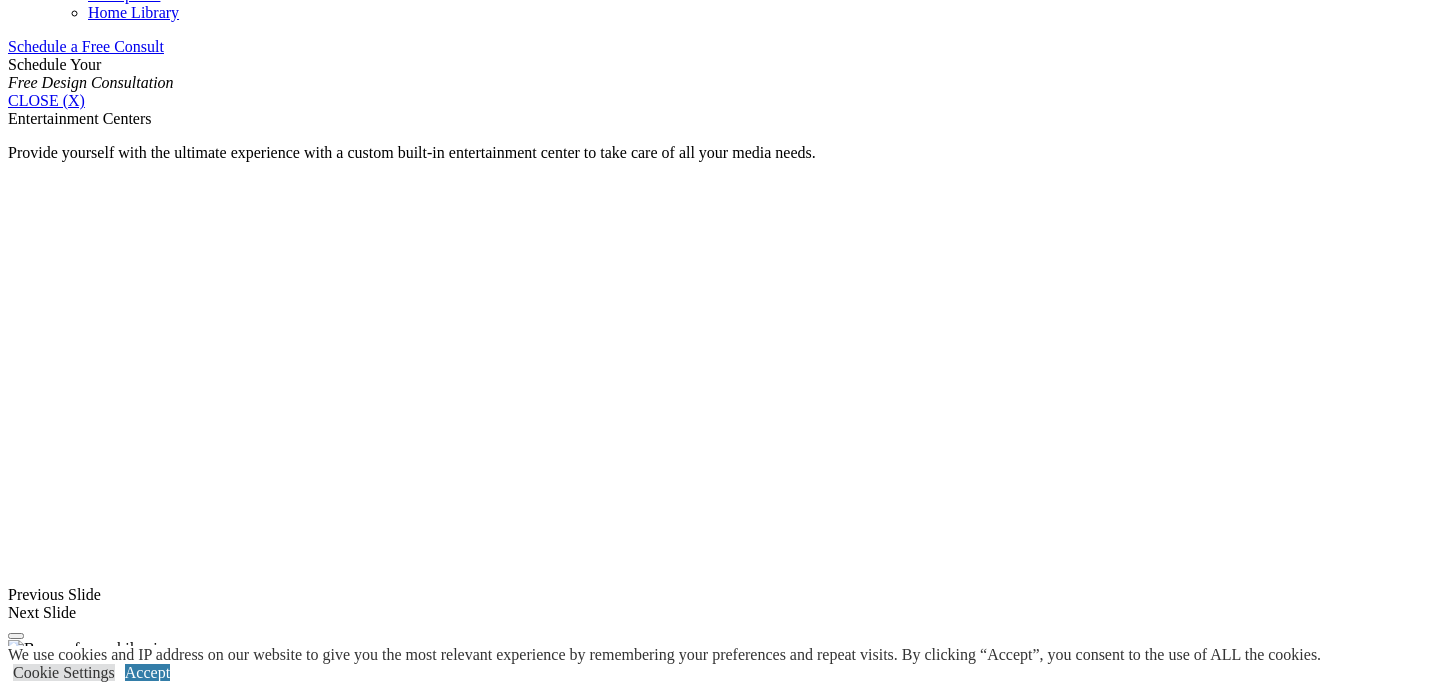 scroll, scrollTop: 1308, scrollLeft: 0, axis: vertical 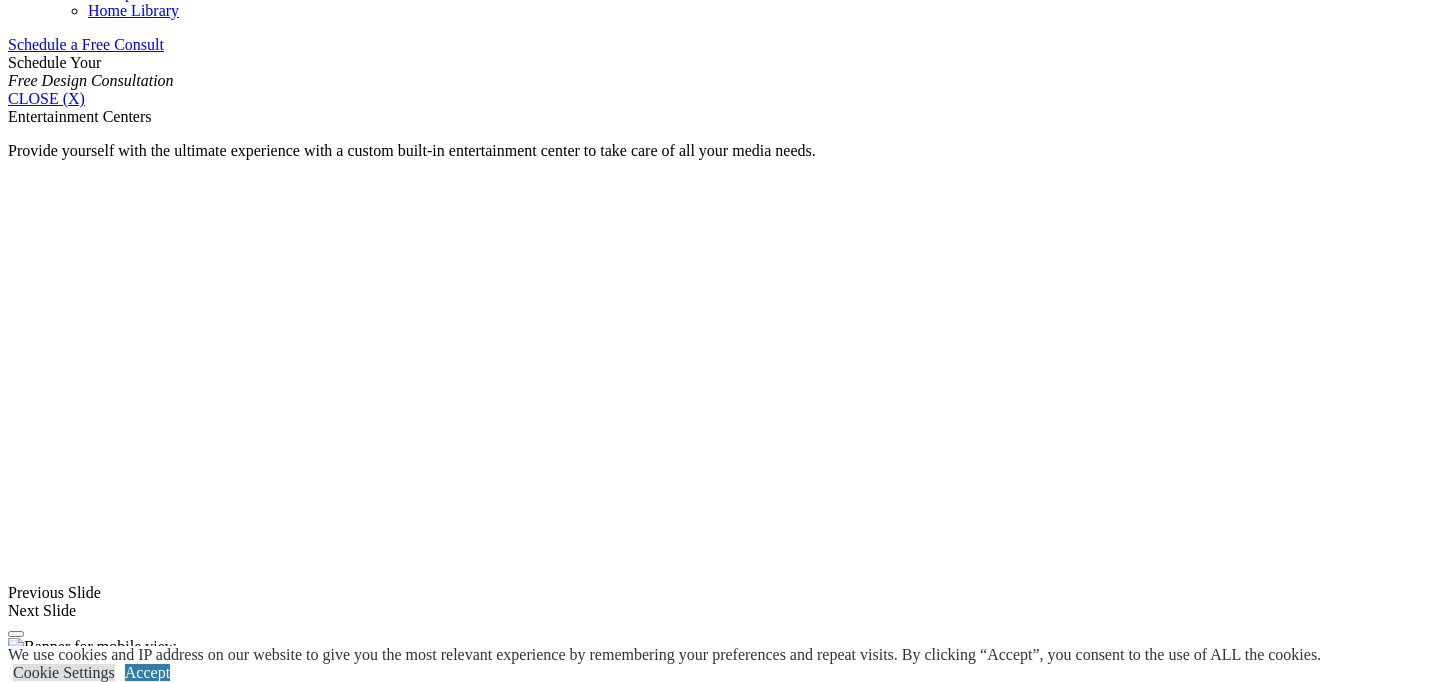 click at bounding box center [374, 1532] 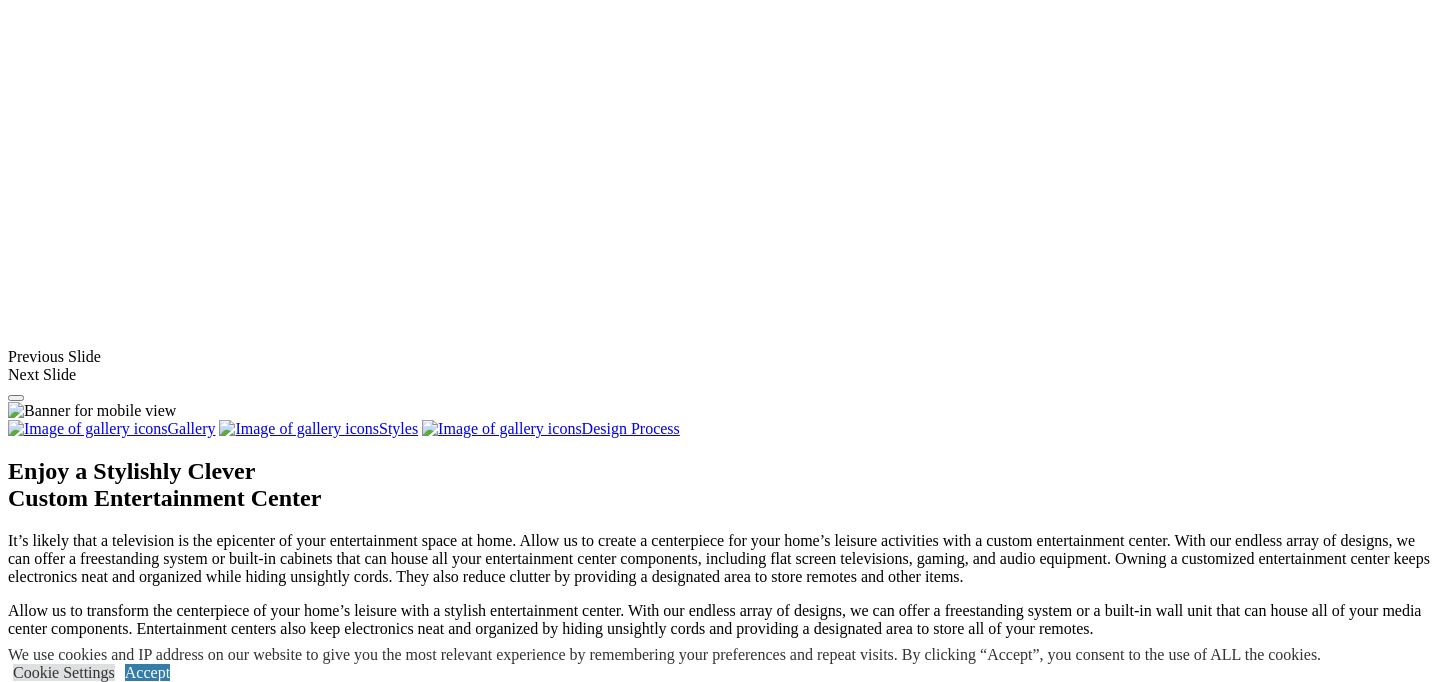 scroll, scrollTop: 1545, scrollLeft: 0, axis: vertical 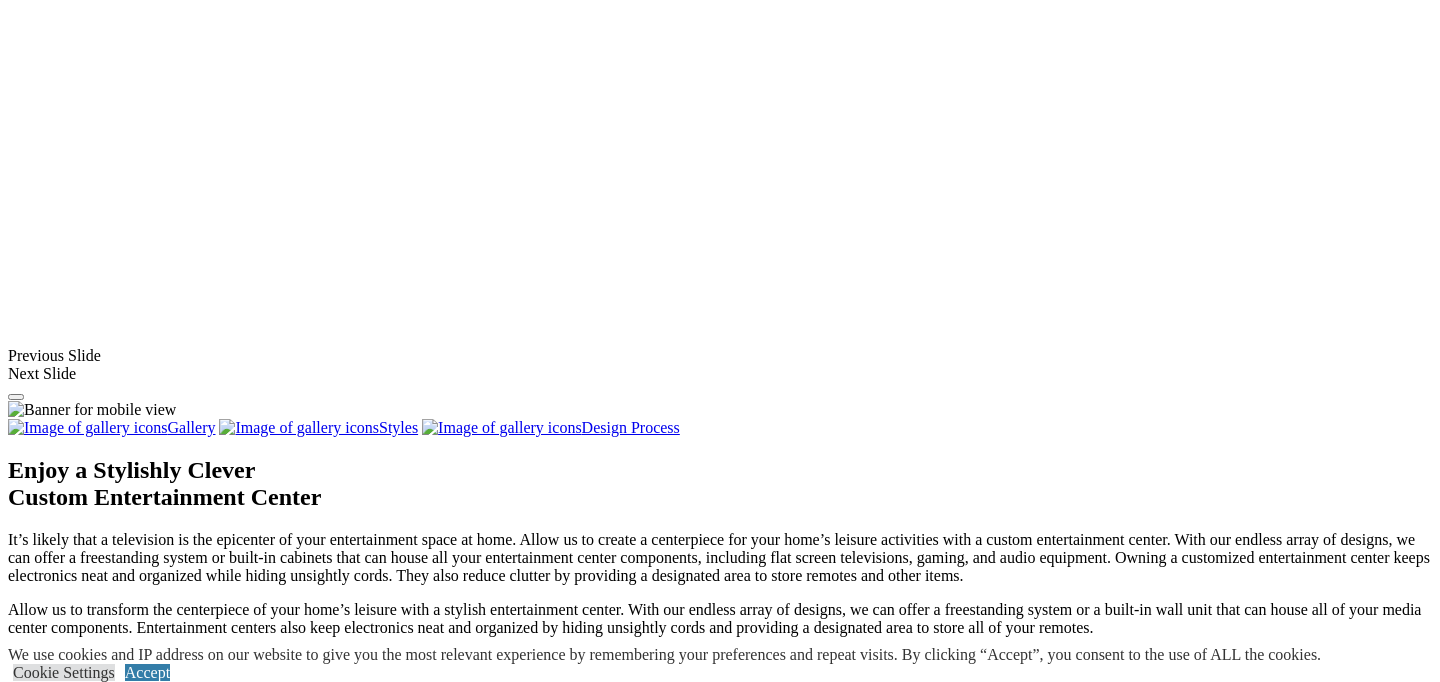 click at bounding box center [1176, 1493] 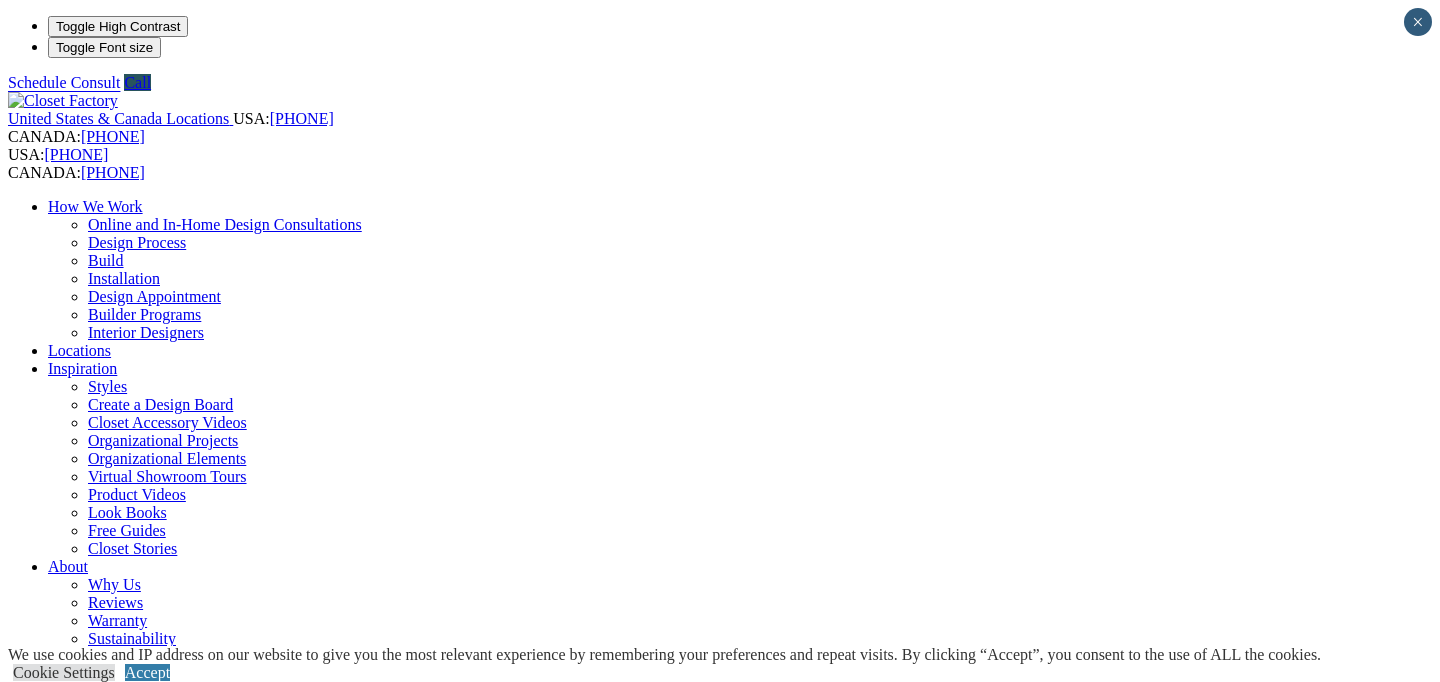 scroll, scrollTop: 0, scrollLeft: 0, axis: both 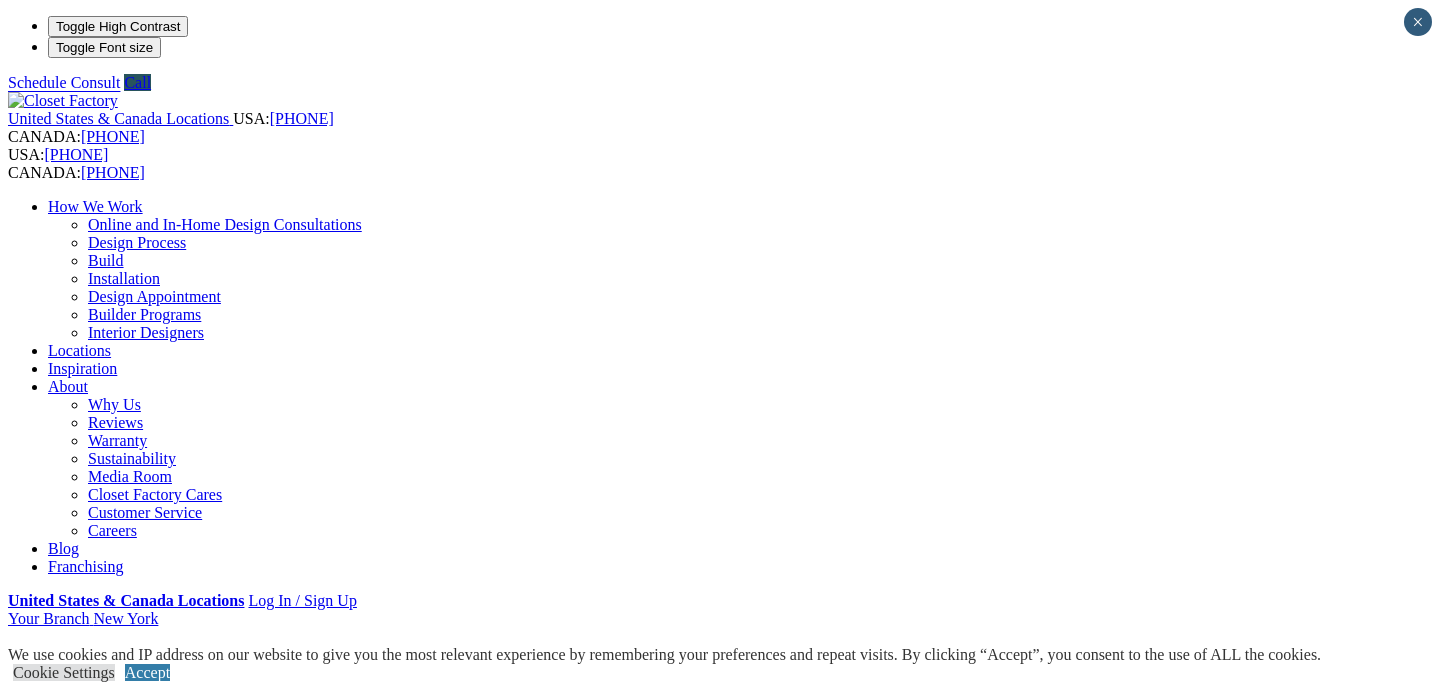 click on "Locations" at bounding box center [79, 350] 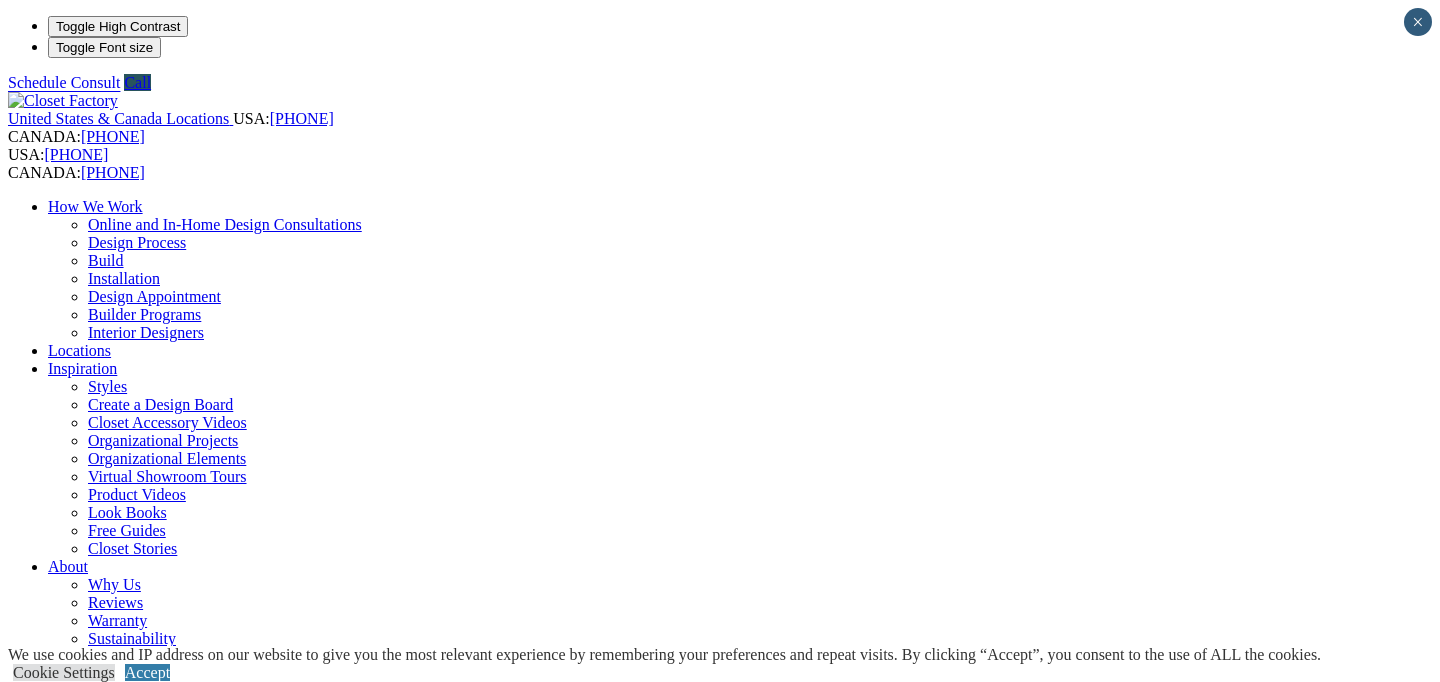 scroll, scrollTop: 0, scrollLeft: 0, axis: both 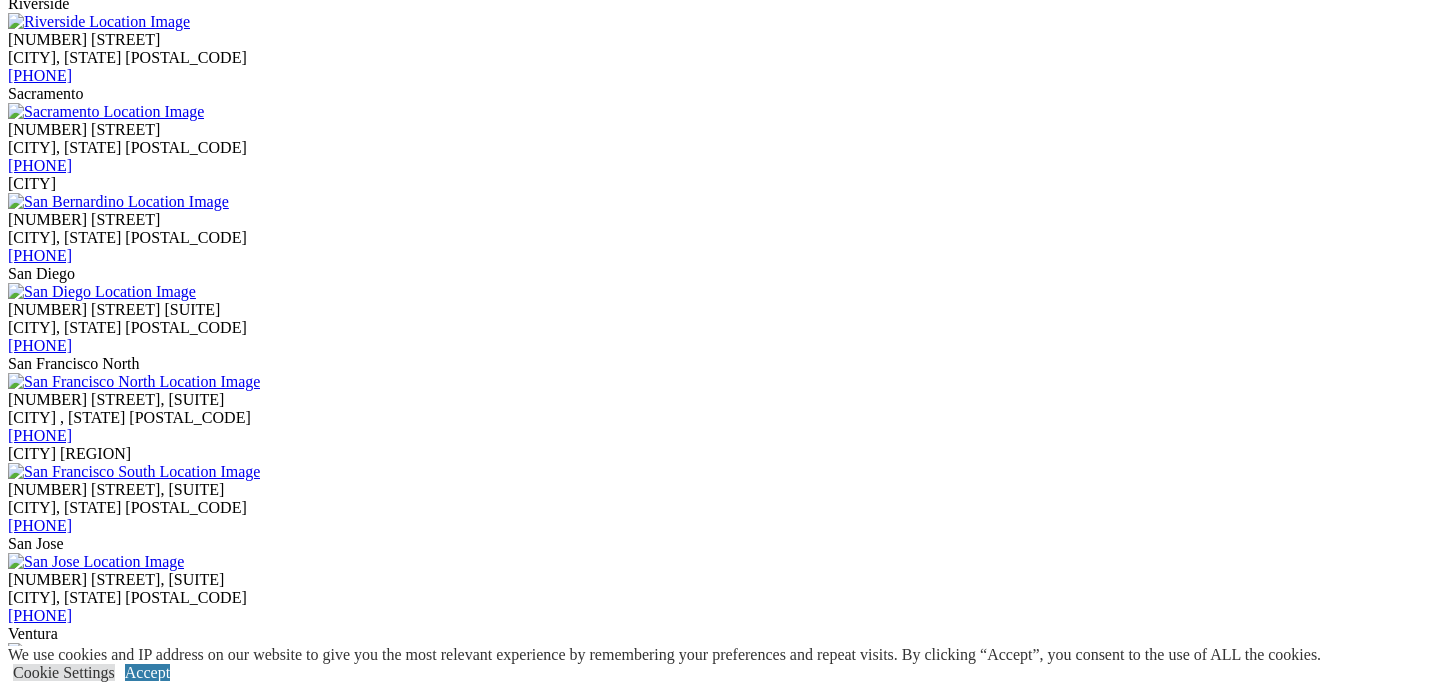 click on "Wall Units" at bounding box center [82, -1304] 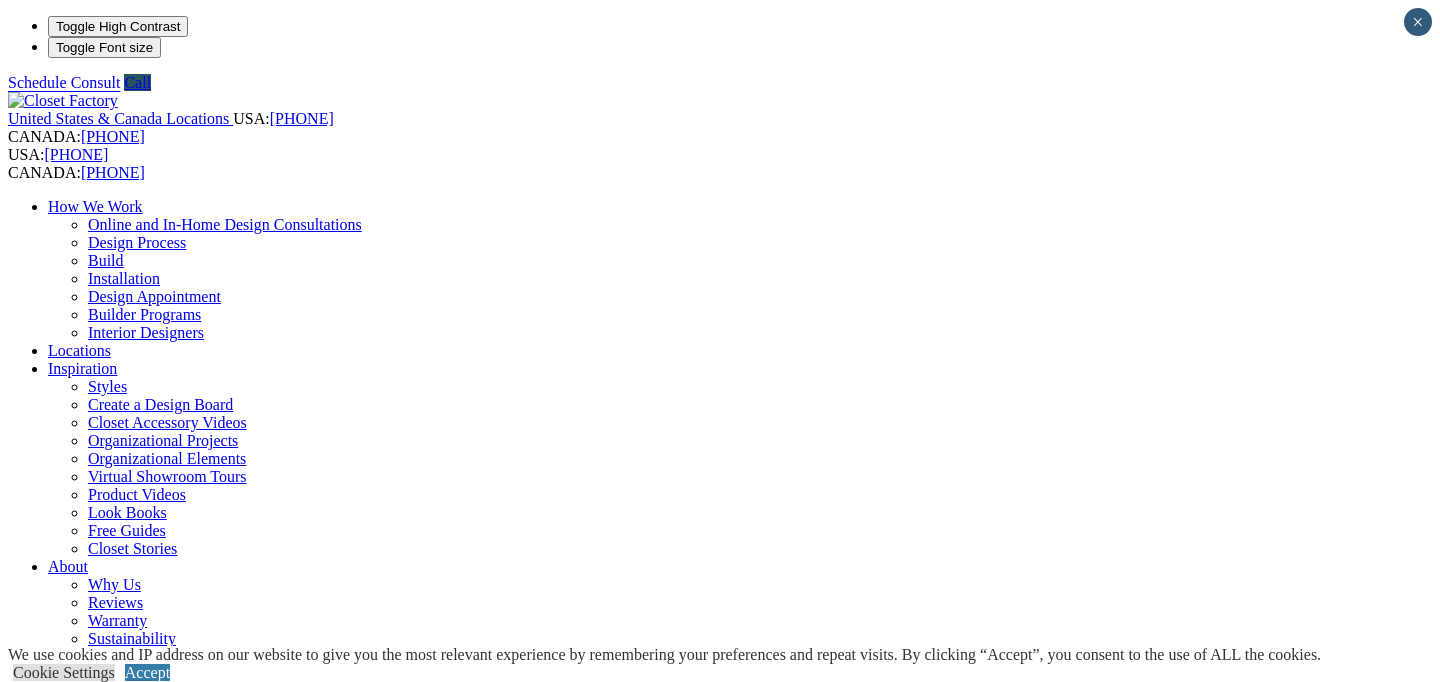 scroll, scrollTop: 0, scrollLeft: 0, axis: both 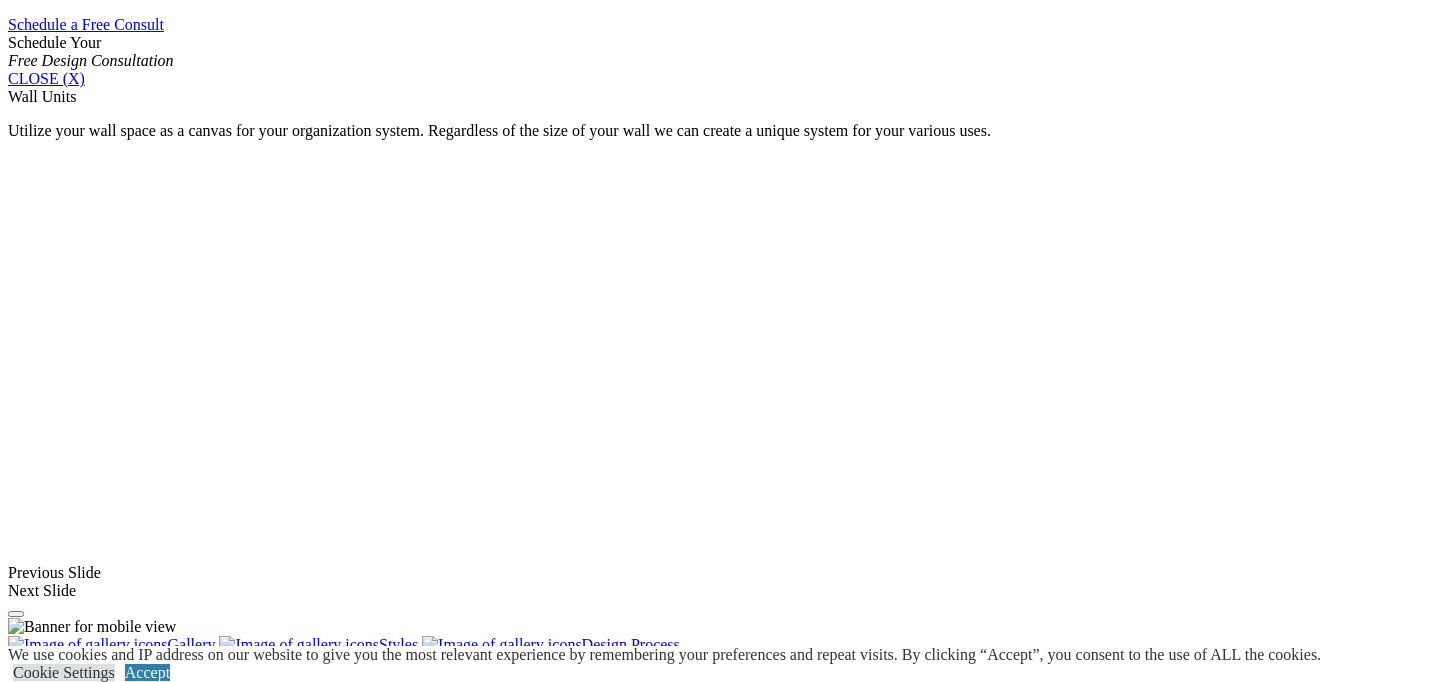 click at bounding box center [620, 1593] 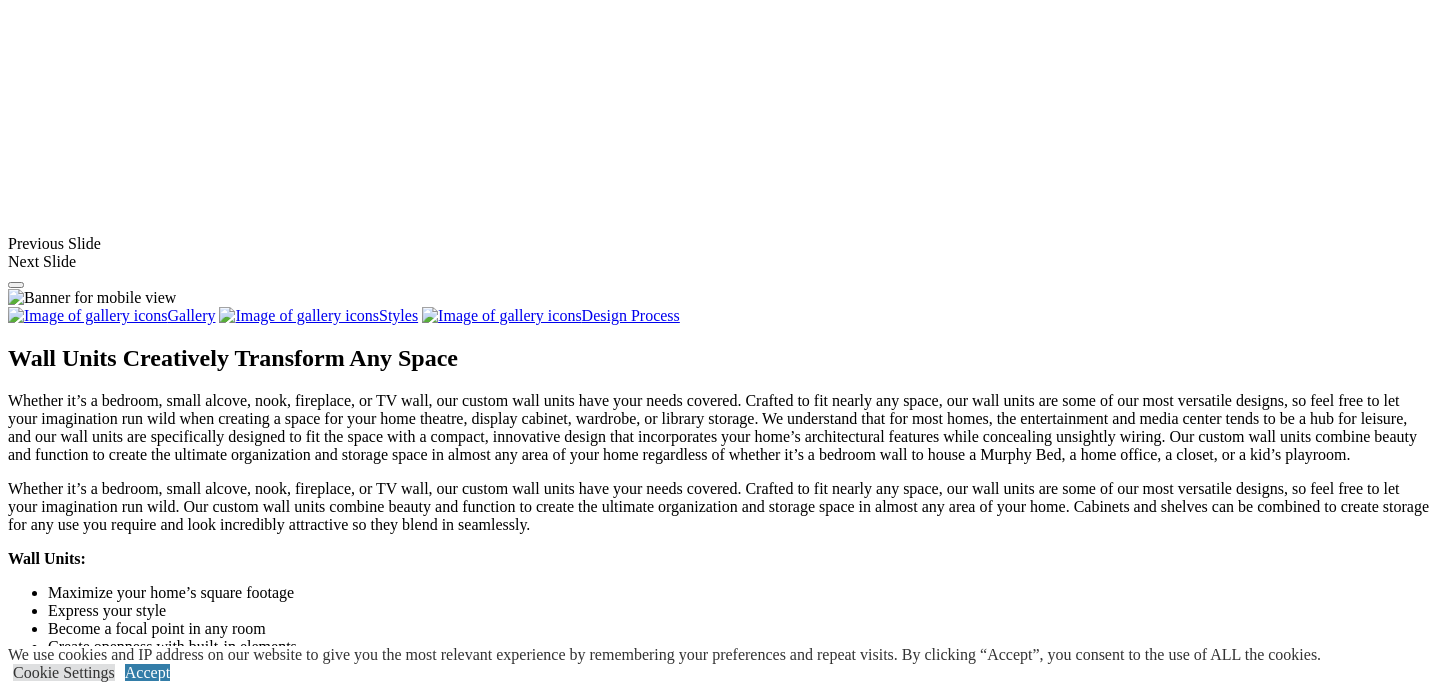 scroll, scrollTop: 1659, scrollLeft: 0, axis: vertical 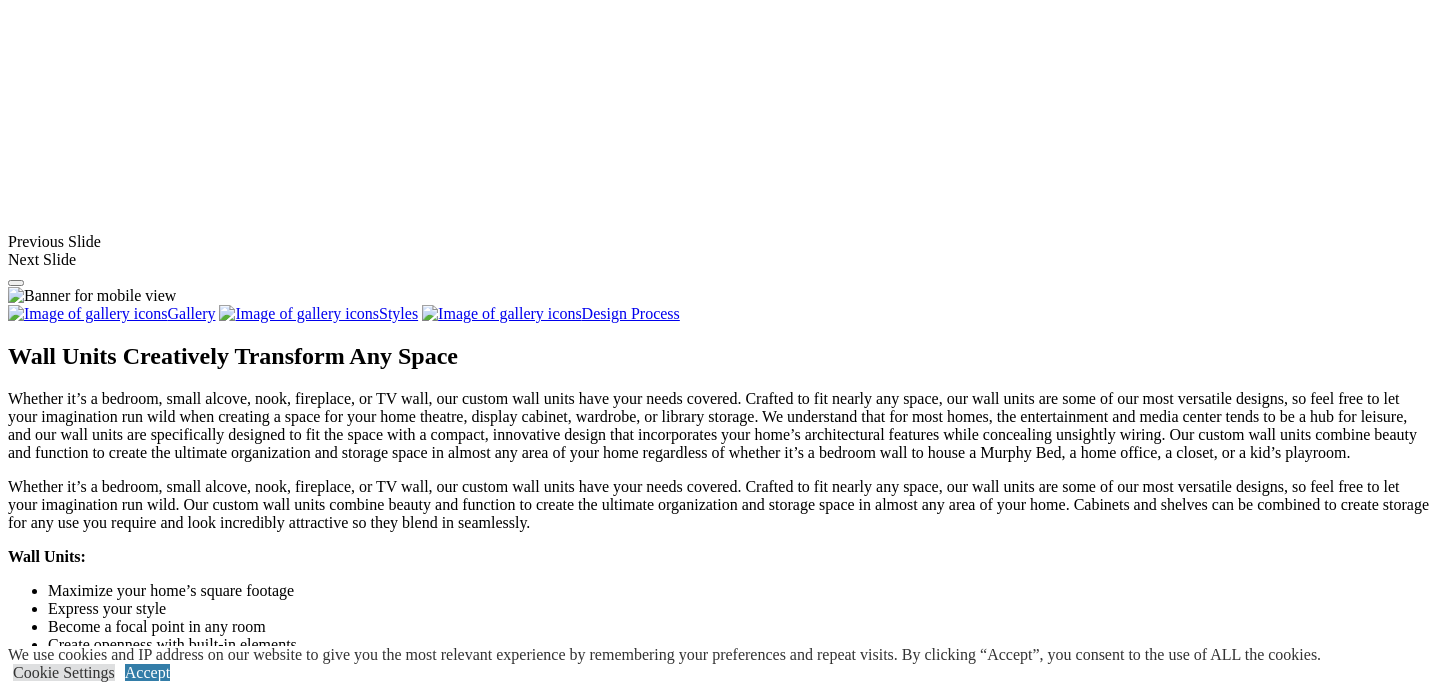 click at bounding box center [373, 1610] 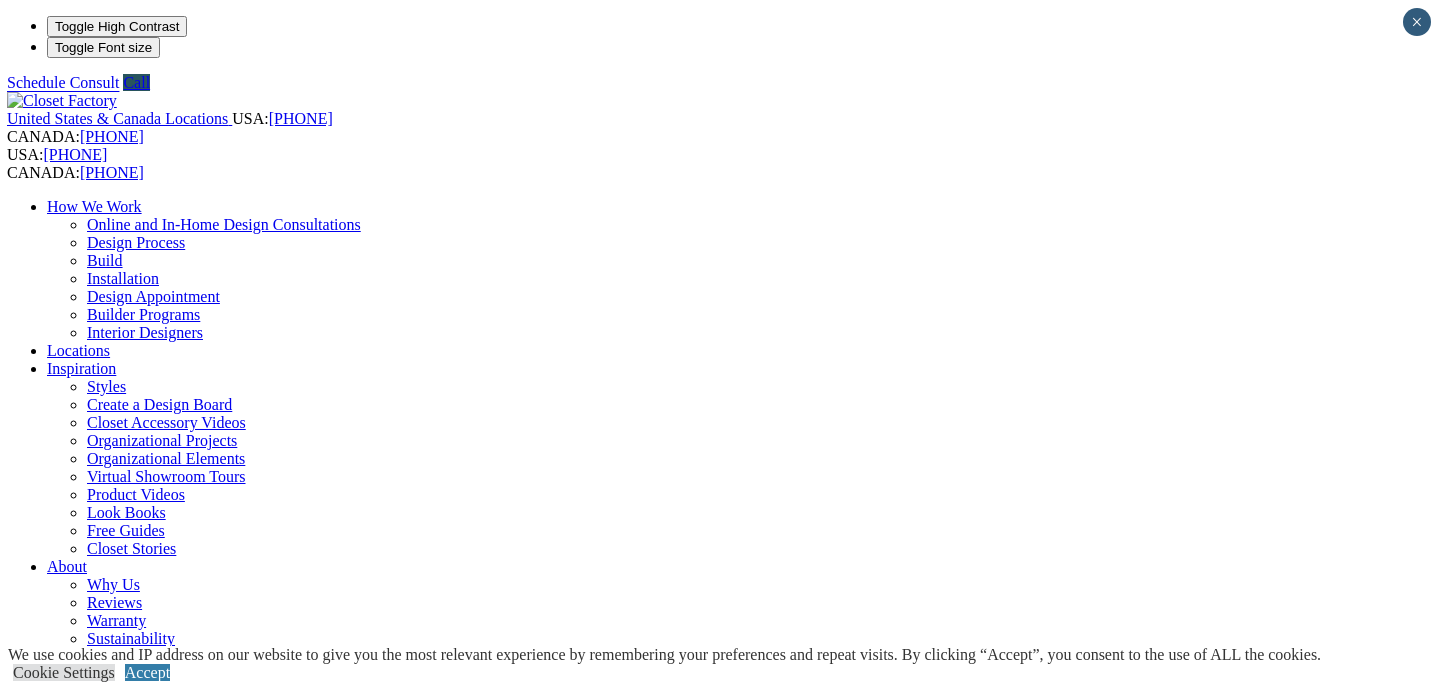 scroll, scrollTop: 0, scrollLeft: 0, axis: both 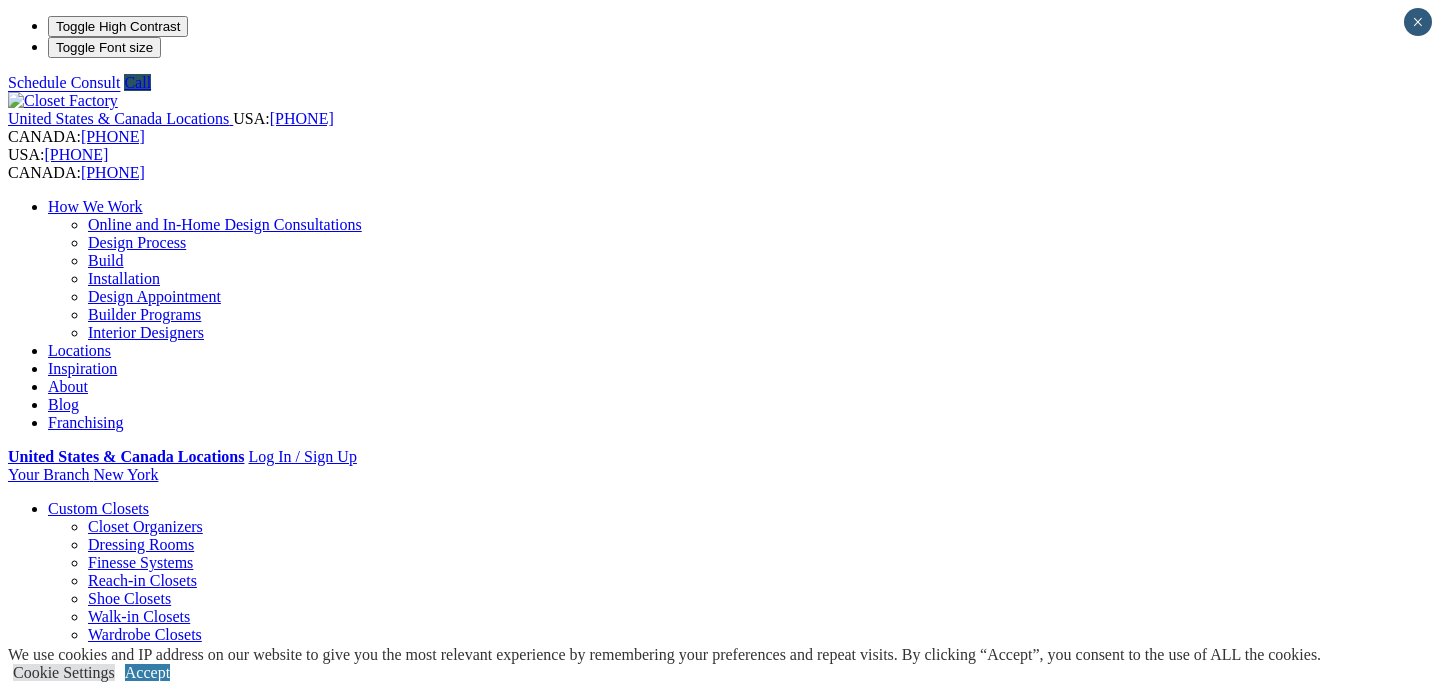 click on "Your Branch
New York
ZIP code
*" at bounding box center [720, 475] 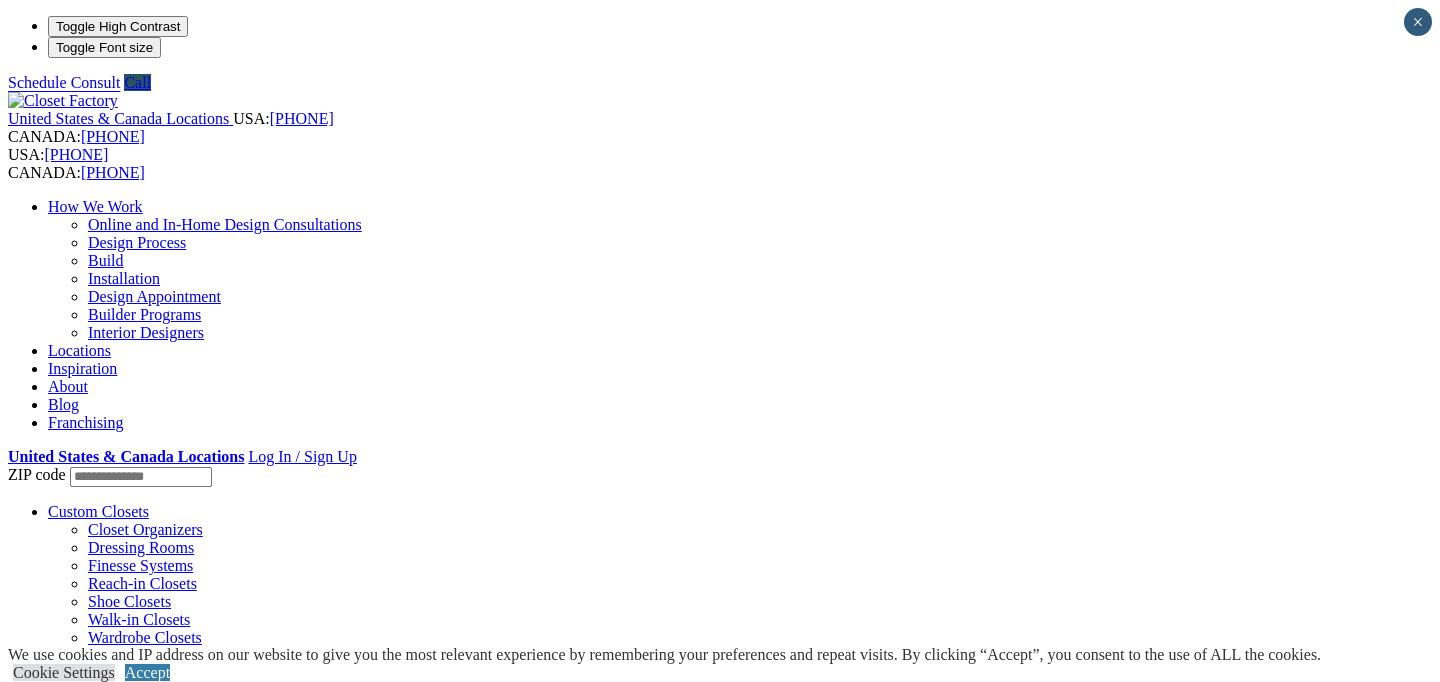 click on "Your Branch
New York
ZIP code
*" at bounding box center (720, 476) 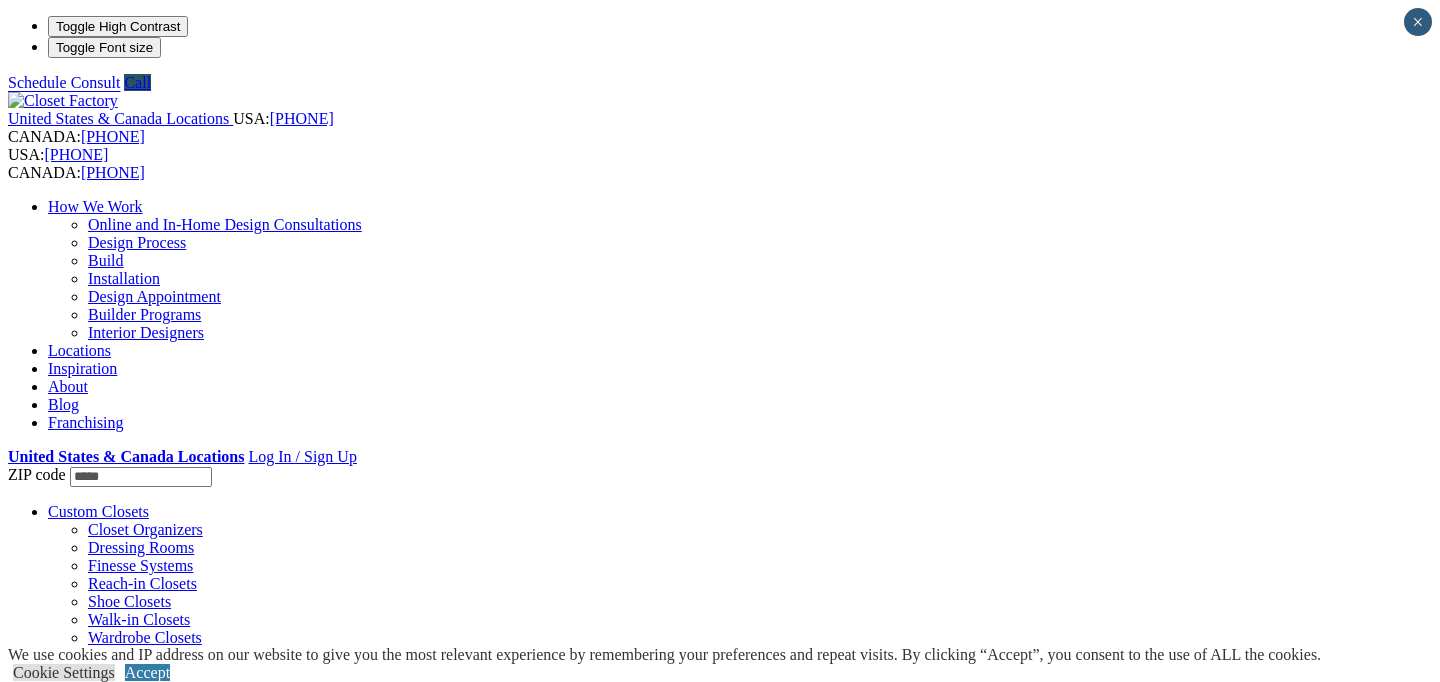 type on "*****" 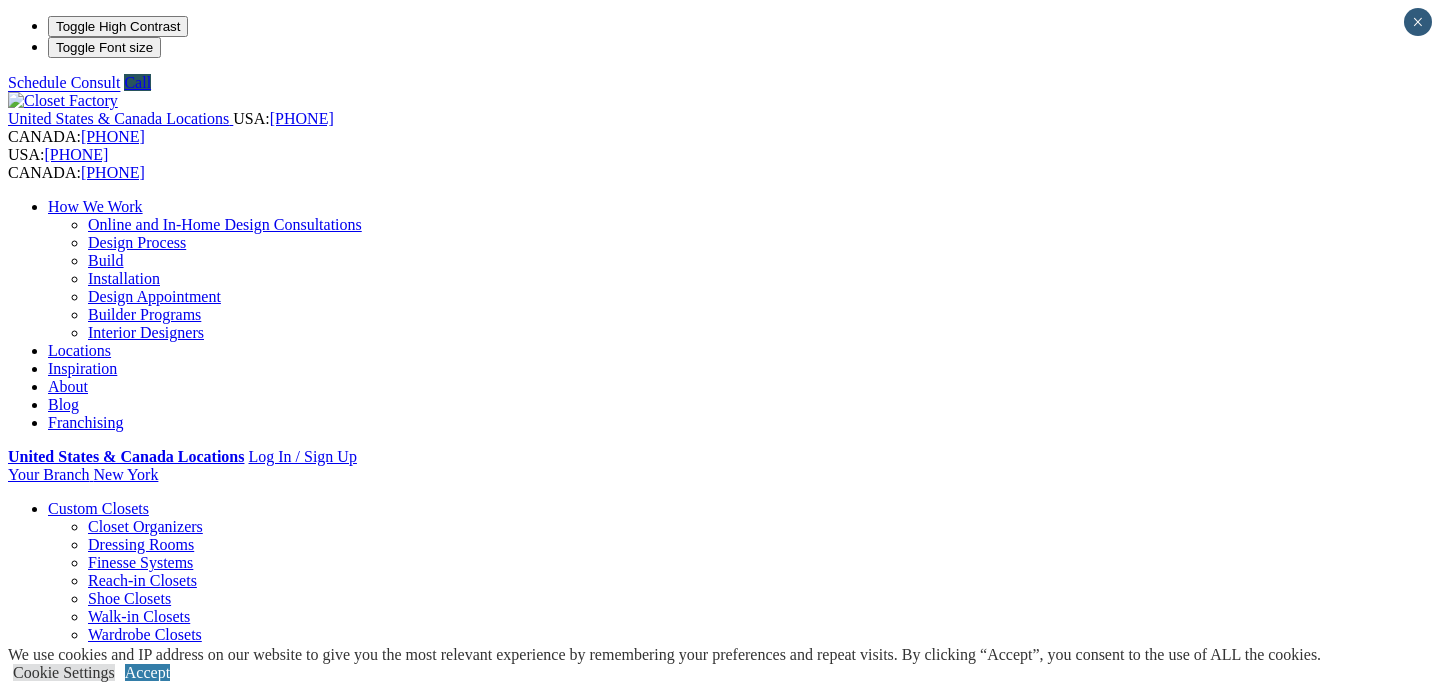 click on "Your Branch
New York
ZIP code
*****
*" at bounding box center (720, 475) 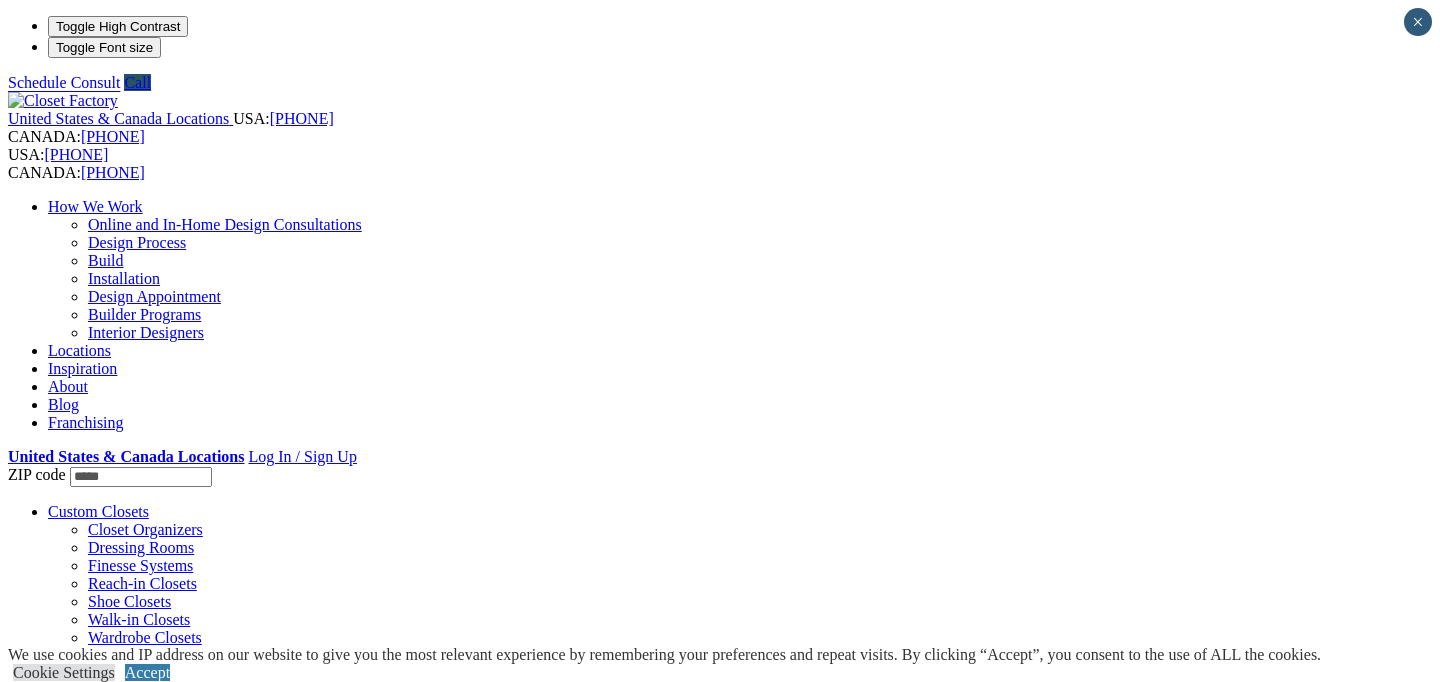click on "United States & Canada Locations
USA:  (800) 838-7995
CANADA:  (888) 237-5650
USA:  (800) 838-7995
CANADA:  (888) 237-5650
How We Work  Online and In-Home Design Consultations Design Process Build Installation Design Appointment Builder Programs Interior Designers Locations Inspiration  Styles Create a Design Board Closet Accessory Videos Organizational Projects Organizational Elements Virtual Showroom Tours Product Videos Look Books Free Guides Closet Stories About  Why Us Reviews Warranty Sustainability Media Room Closet Factory Cares Customer Service Careers Blog Franchising
United States & Canada Locations
Log In / Sign Up
Your Branch
New York
ZIP code
*****
* Custom Closets  Closet Organizers Dressing Rooms Finesse Systems Reach-in Closets Shoe Closets Walk-in Closets Wardrobe Closets Wood Closets Home Office Garage Wall Beds  Murphy Beds Entertainment Centers Laundry Room Wall Units Wine & Pantry Craft Room Mudrooms Kid Spaces Home Library More  Wall Units" at bounding box center (720, 539) 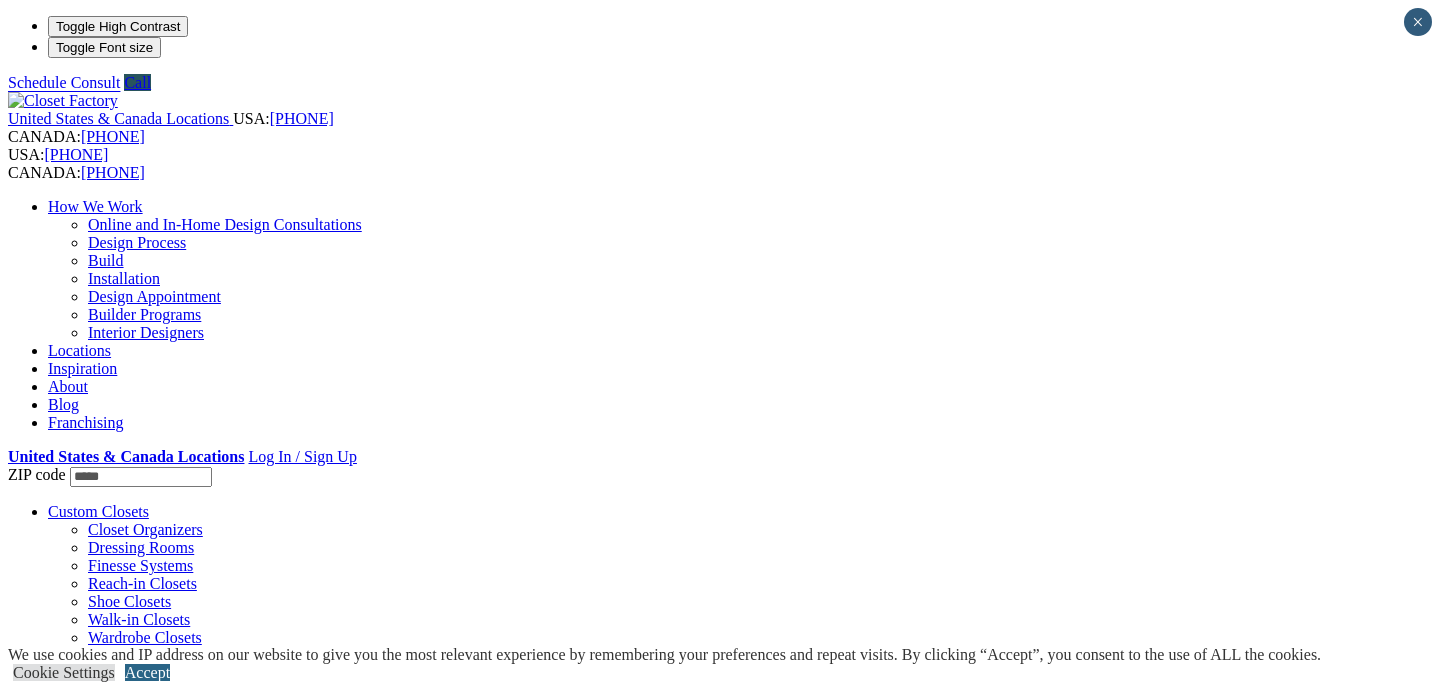 click on "Accept" at bounding box center (147, 672) 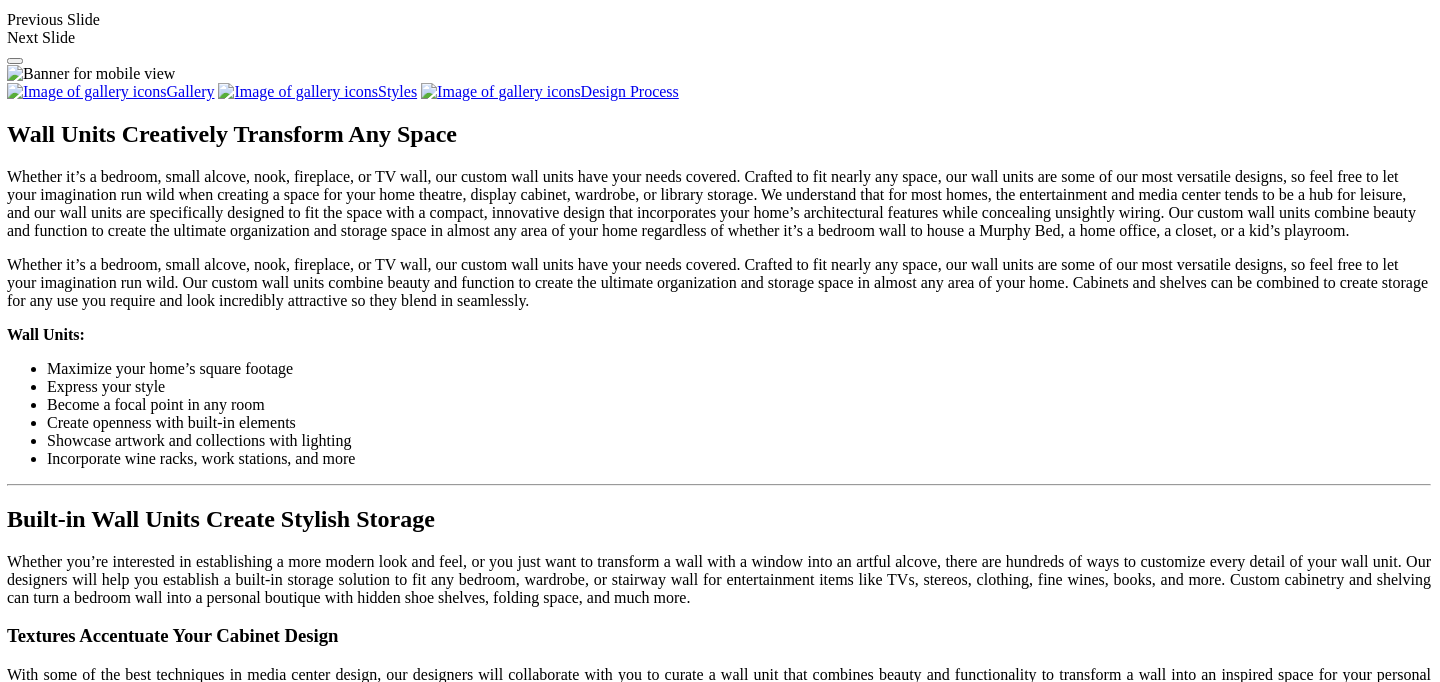 scroll, scrollTop: 1452, scrollLeft: 0, axis: vertical 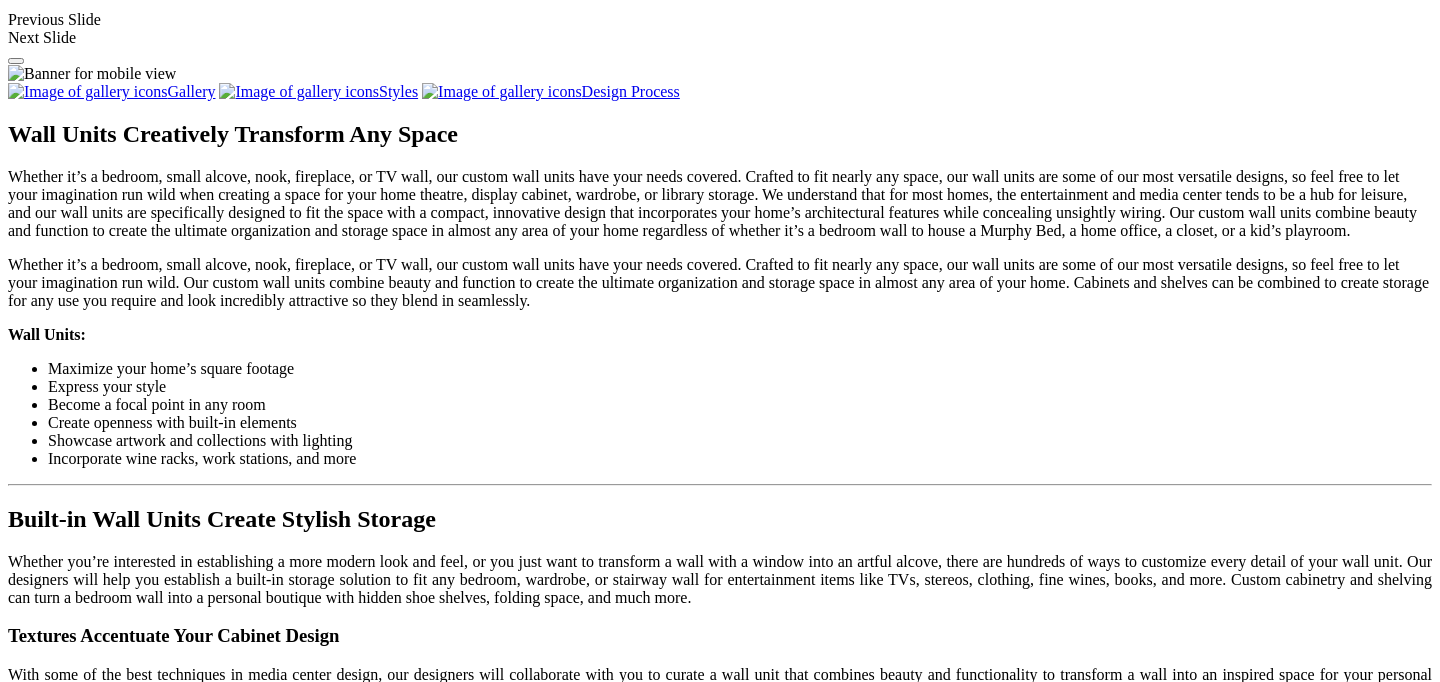 click at bounding box center [358, 1040] 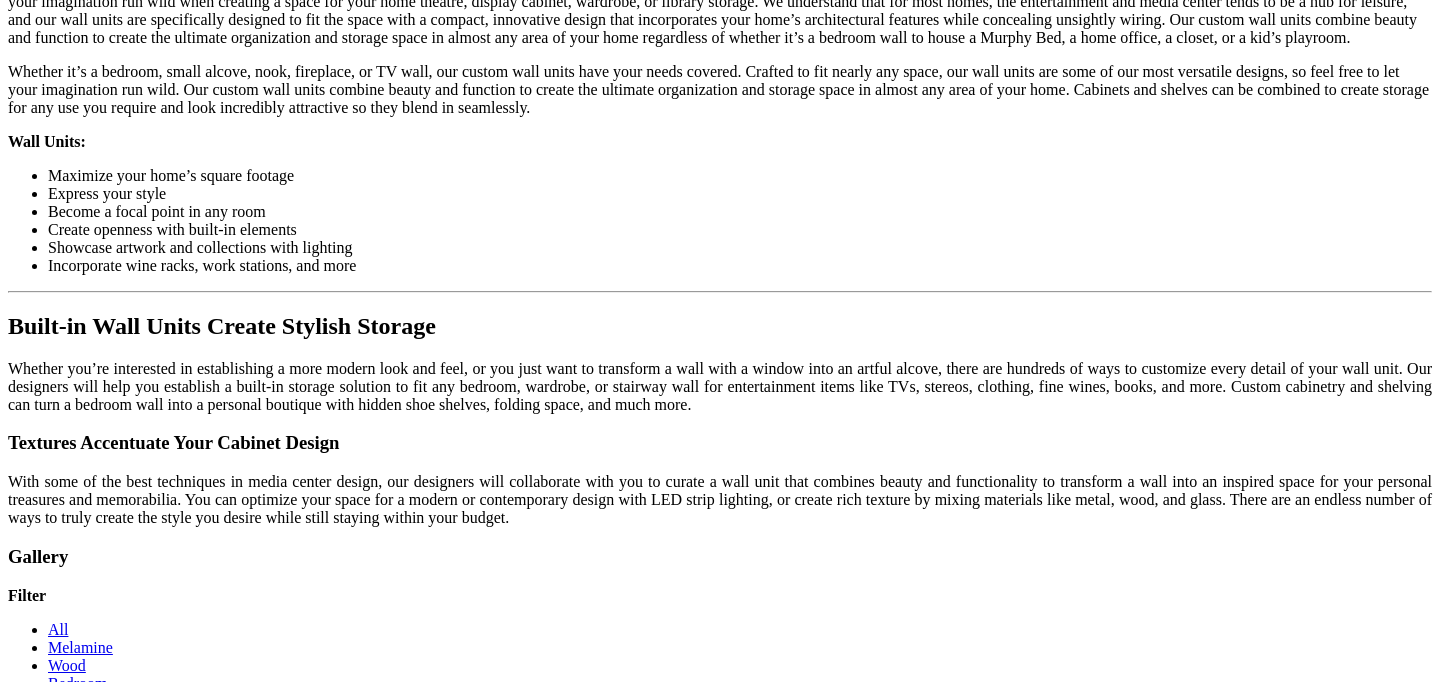 scroll, scrollTop: 1649, scrollLeft: 0, axis: vertical 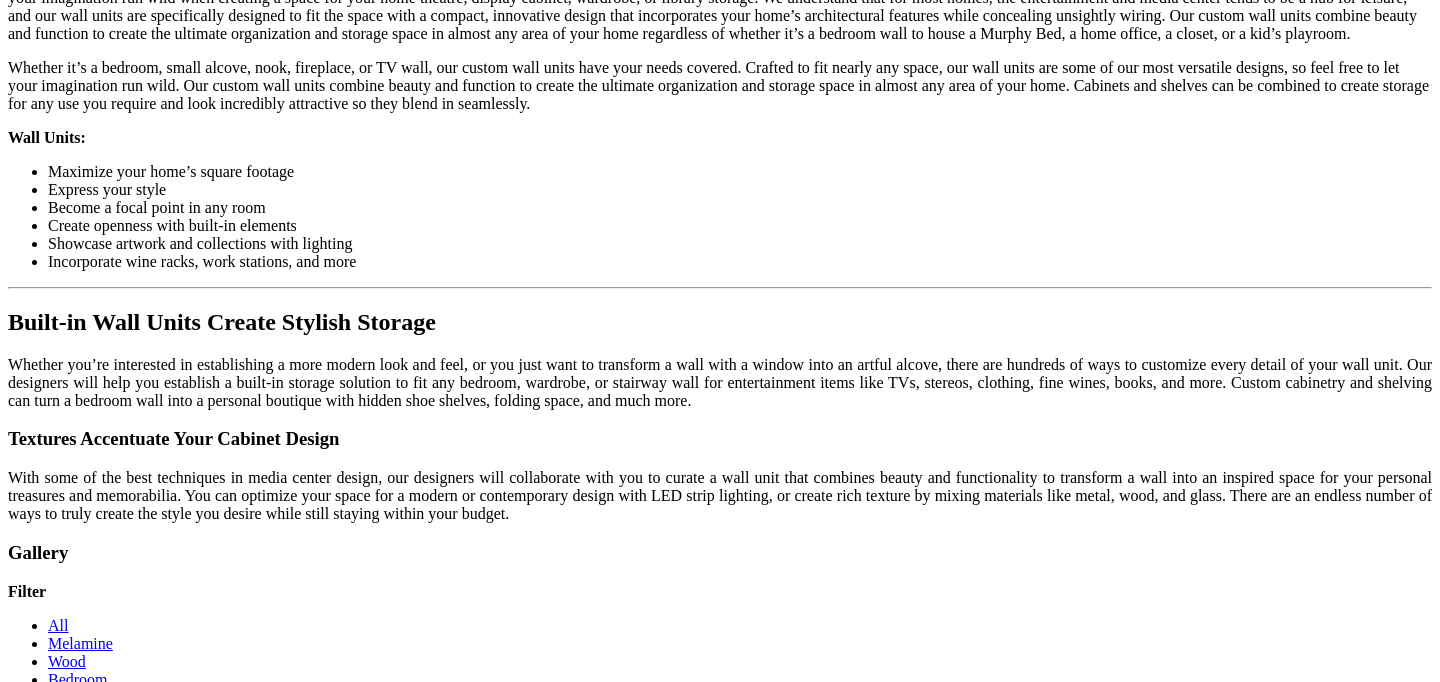 click at bounding box center (537, 1191) 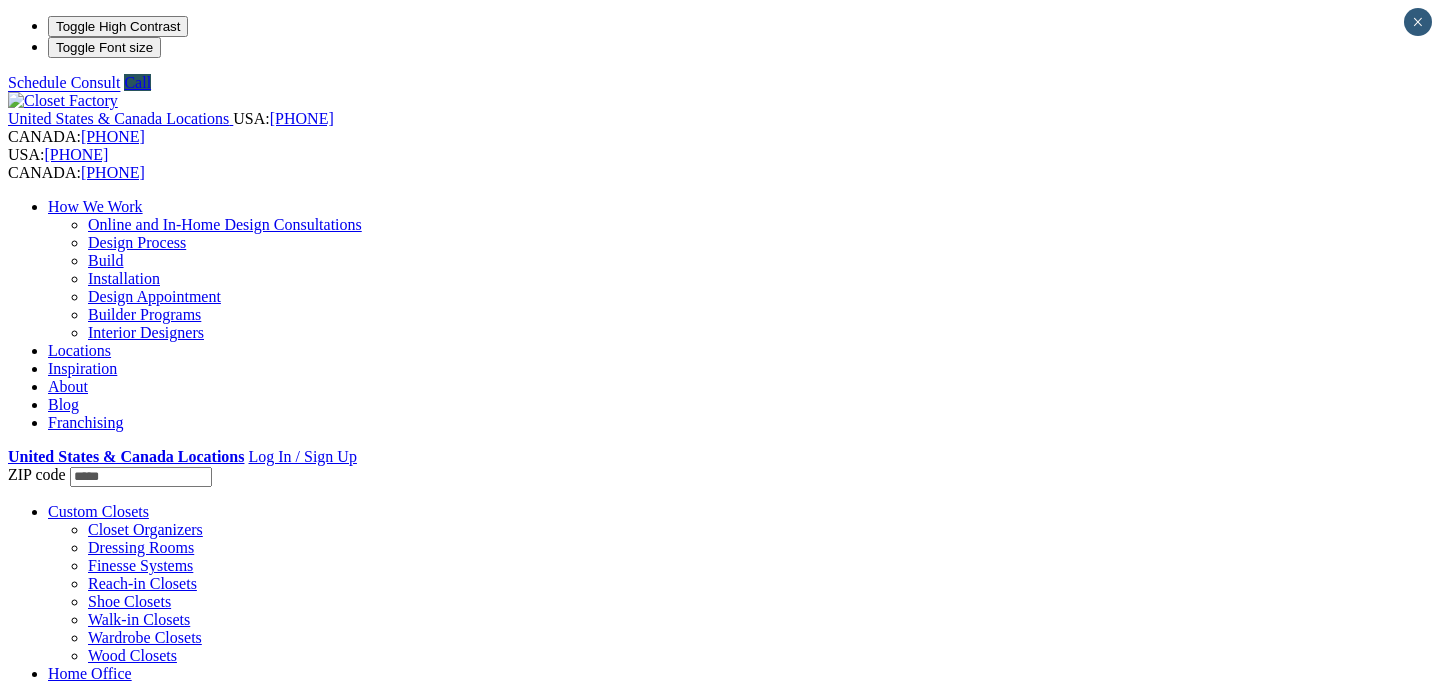 scroll, scrollTop: 0, scrollLeft: 0, axis: both 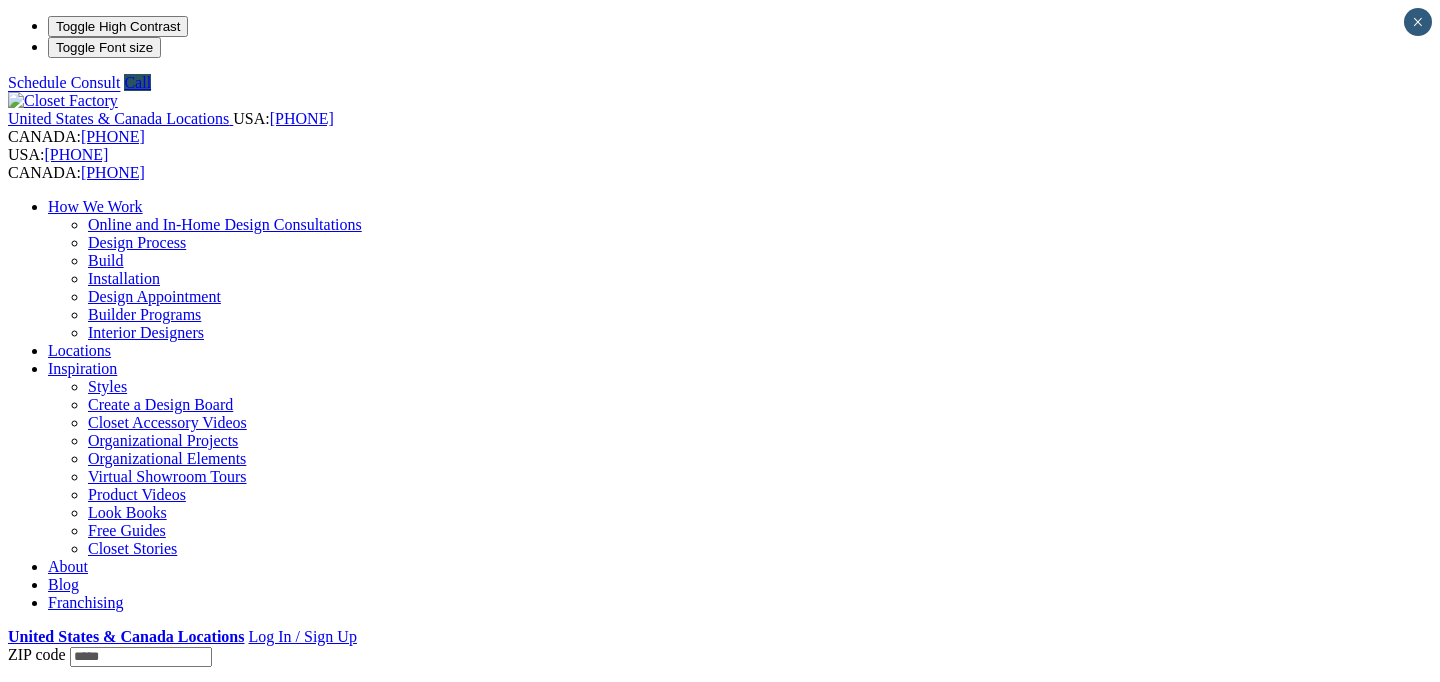 click on "Styles" at bounding box center [107, 386] 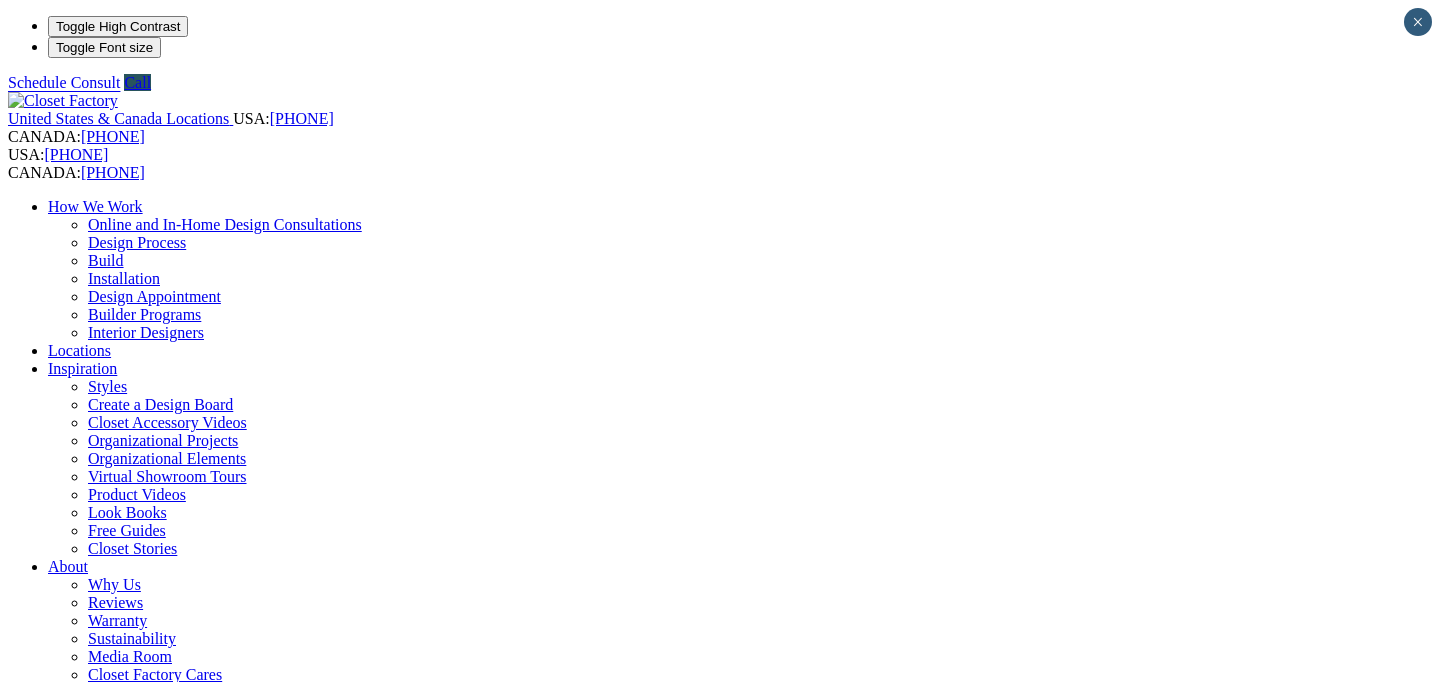 scroll, scrollTop: 0, scrollLeft: 0, axis: both 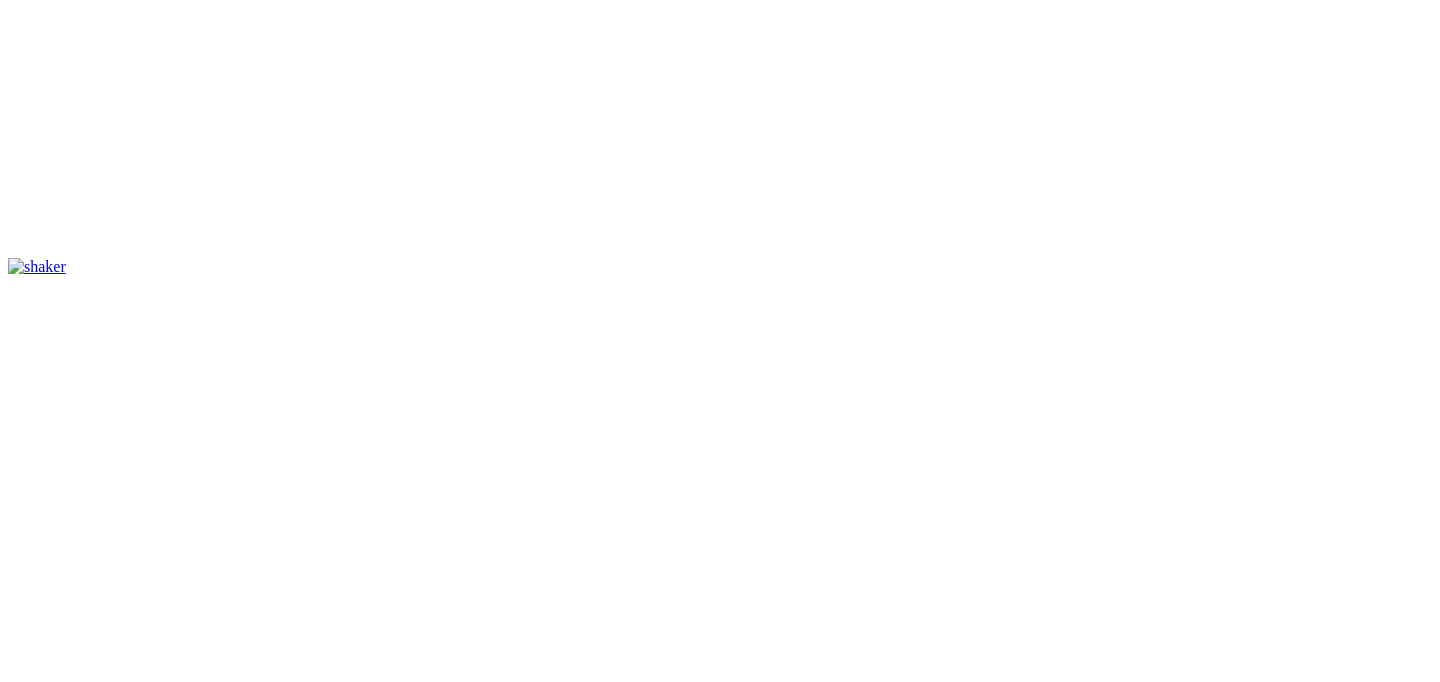 click at bounding box center [37, 3449] 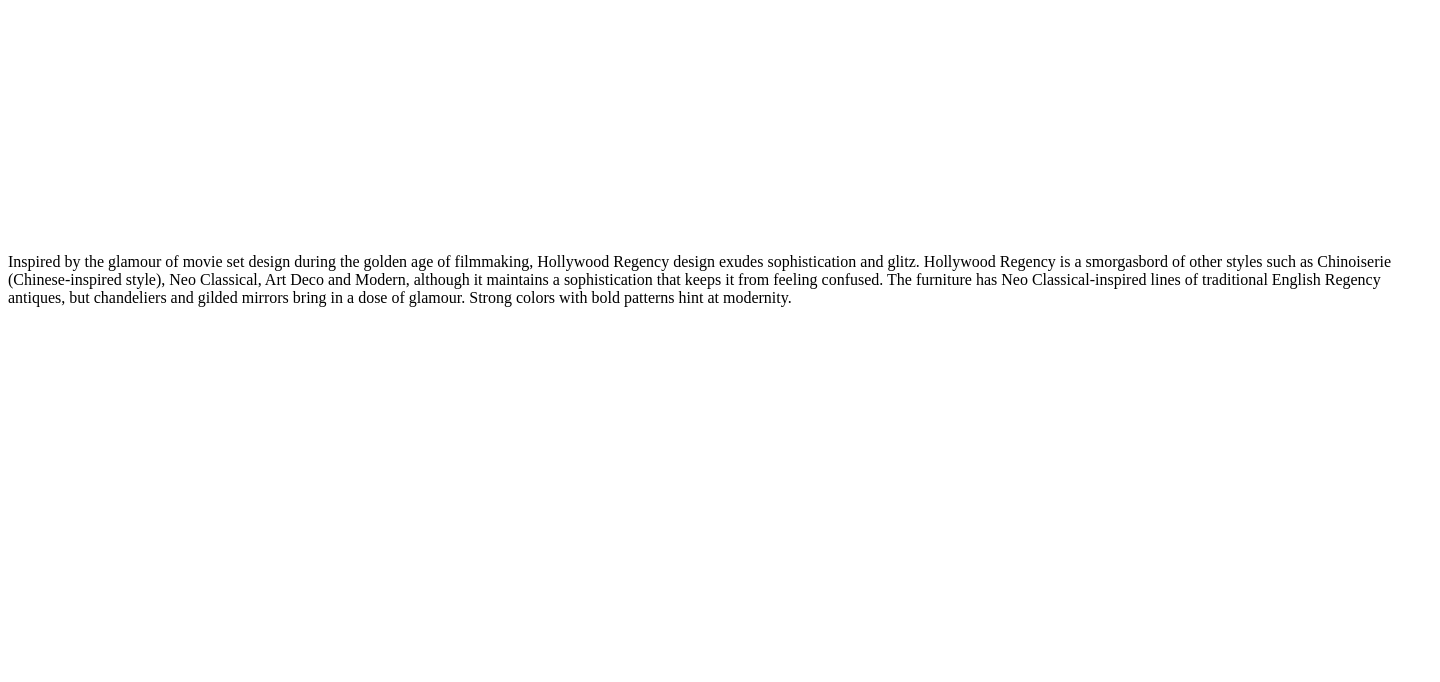 scroll, scrollTop: 9222, scrollLeft: 0, axis: vertical 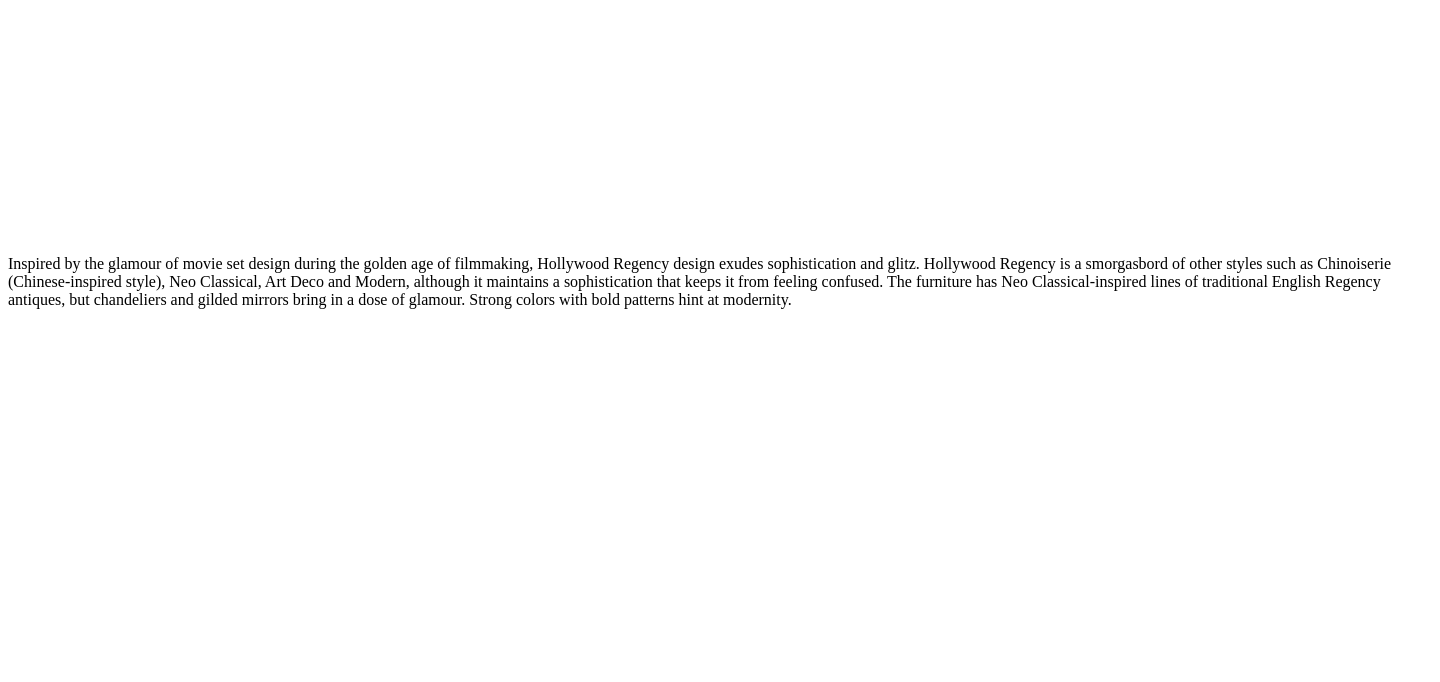 click on "Wall Beds" at bounding box center (81, -8192) 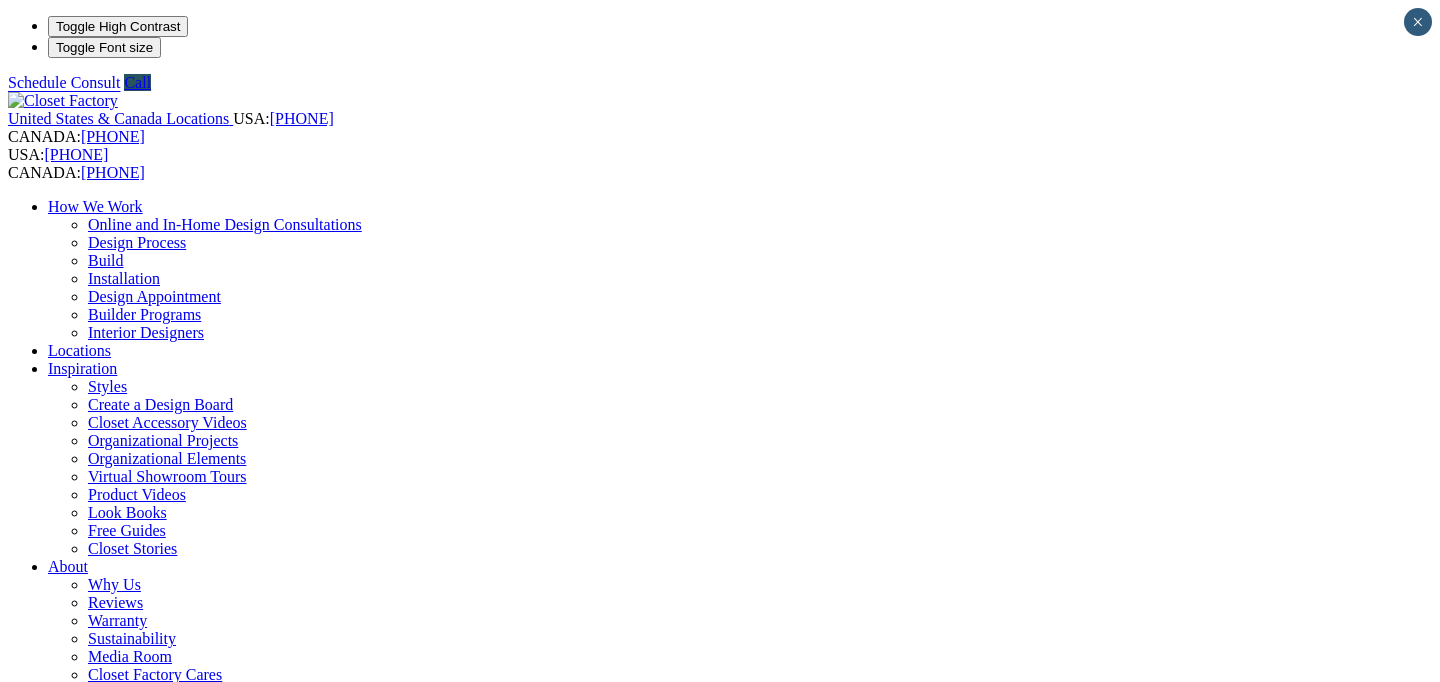 scroll, scrollTop: 0, scrollLeft: 0, axis: both 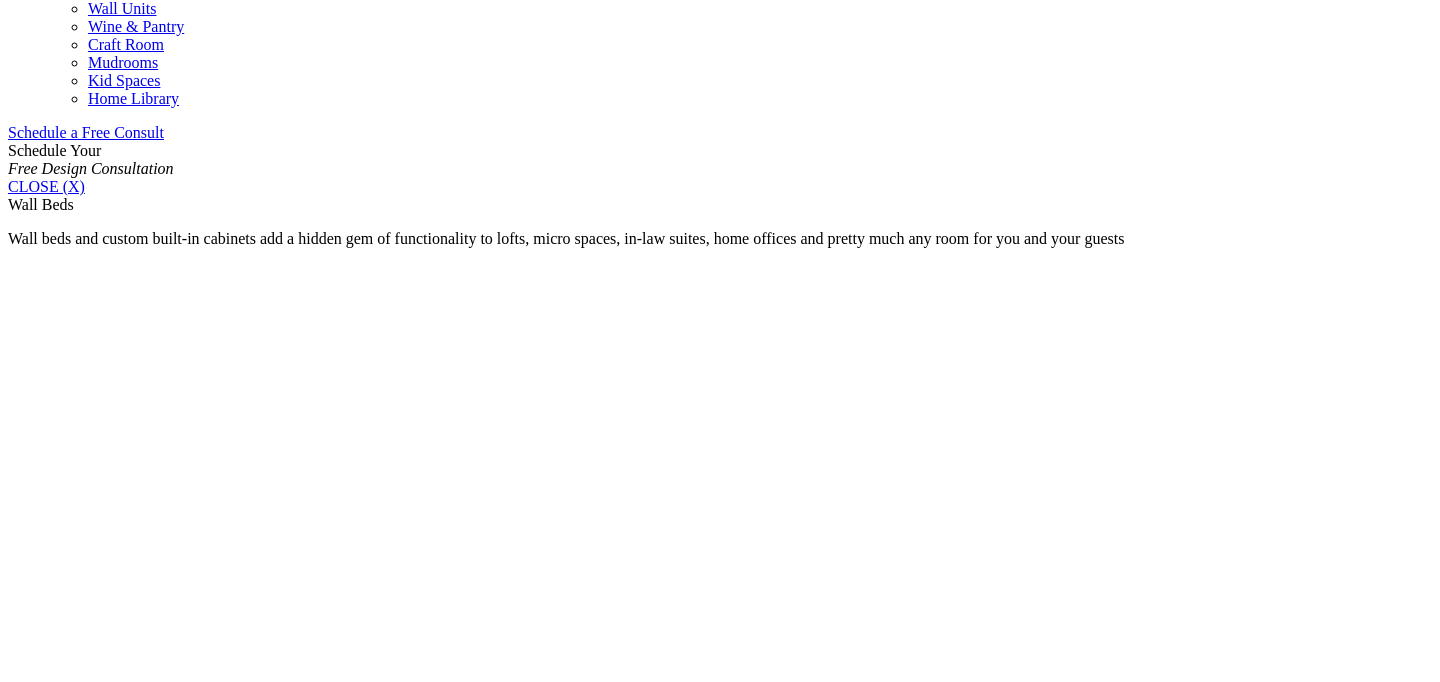 click on "Flex Rooms" at bounding box center [87, 1664] 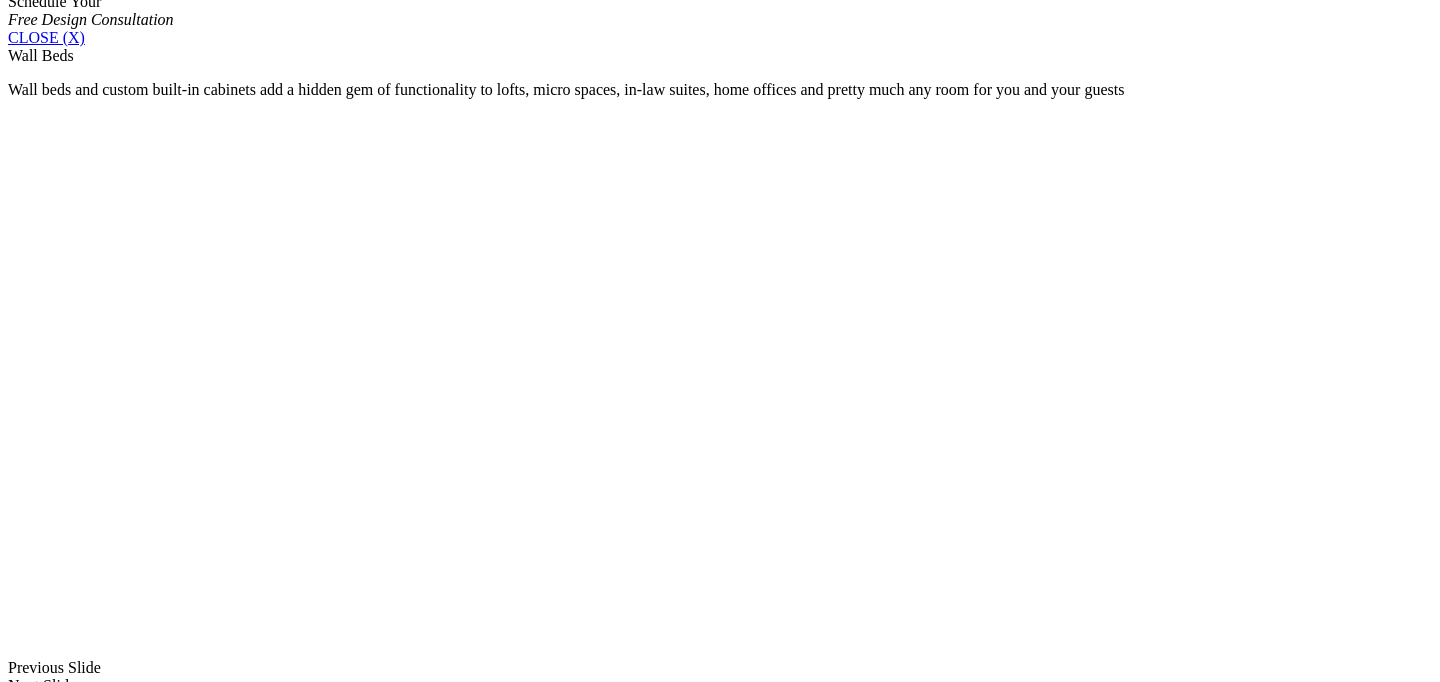 scroll, scrollTop: 1226, scrollLeft: 0, axis: vertical 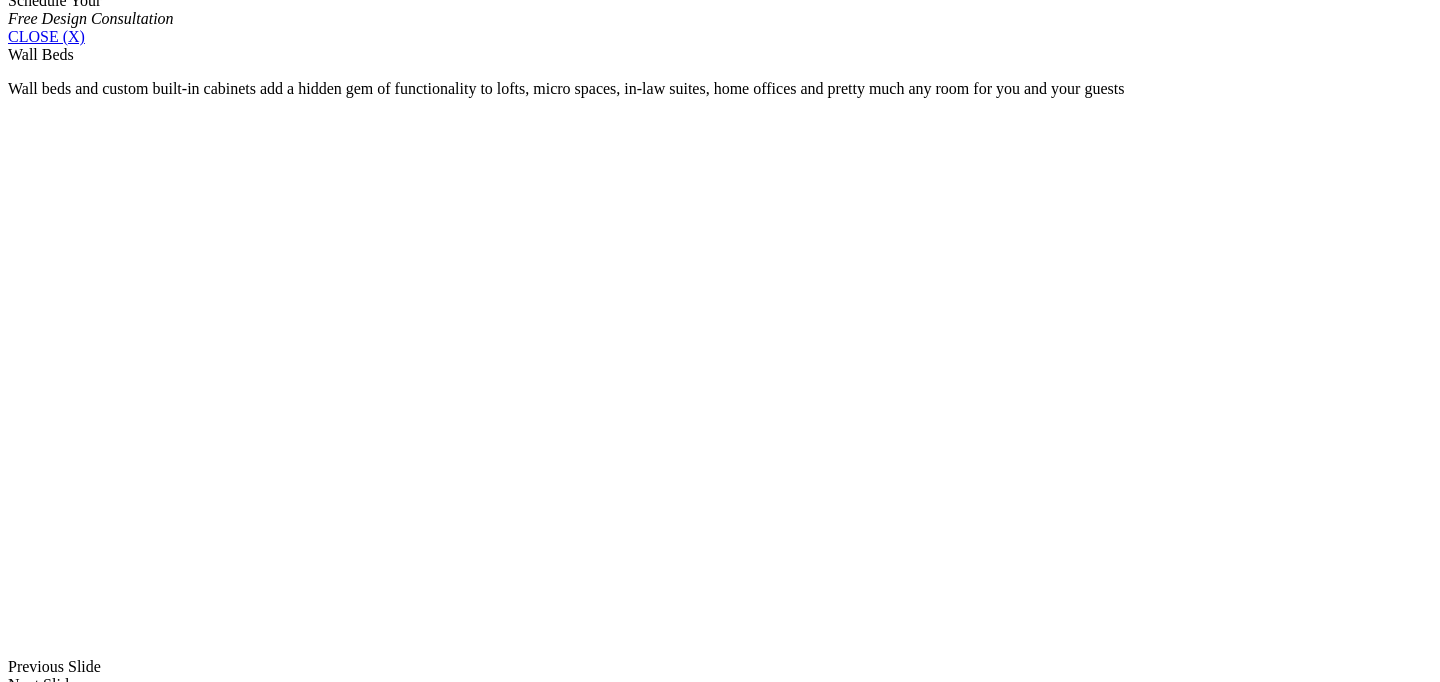 click at bounding box center [807, 1606] 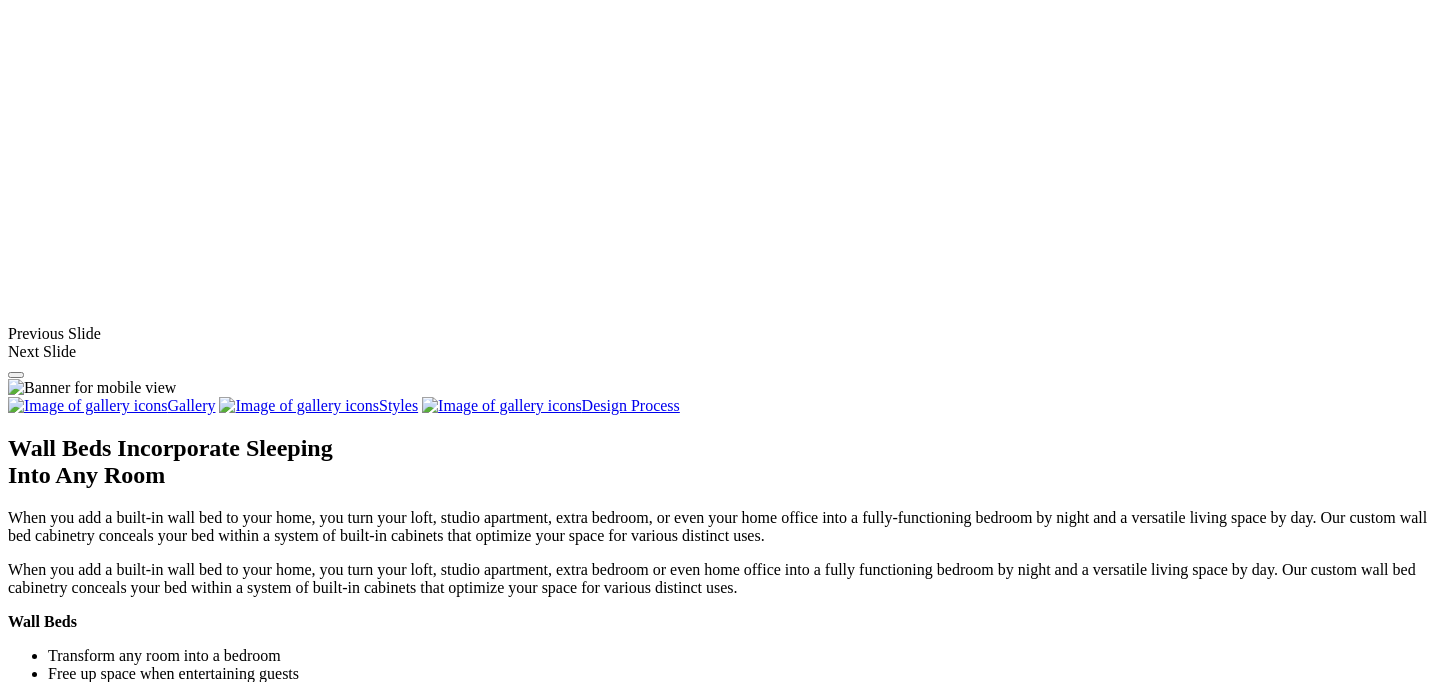 scroll, scrollTop: 1558, scrollLeft: 0, axis: vertical 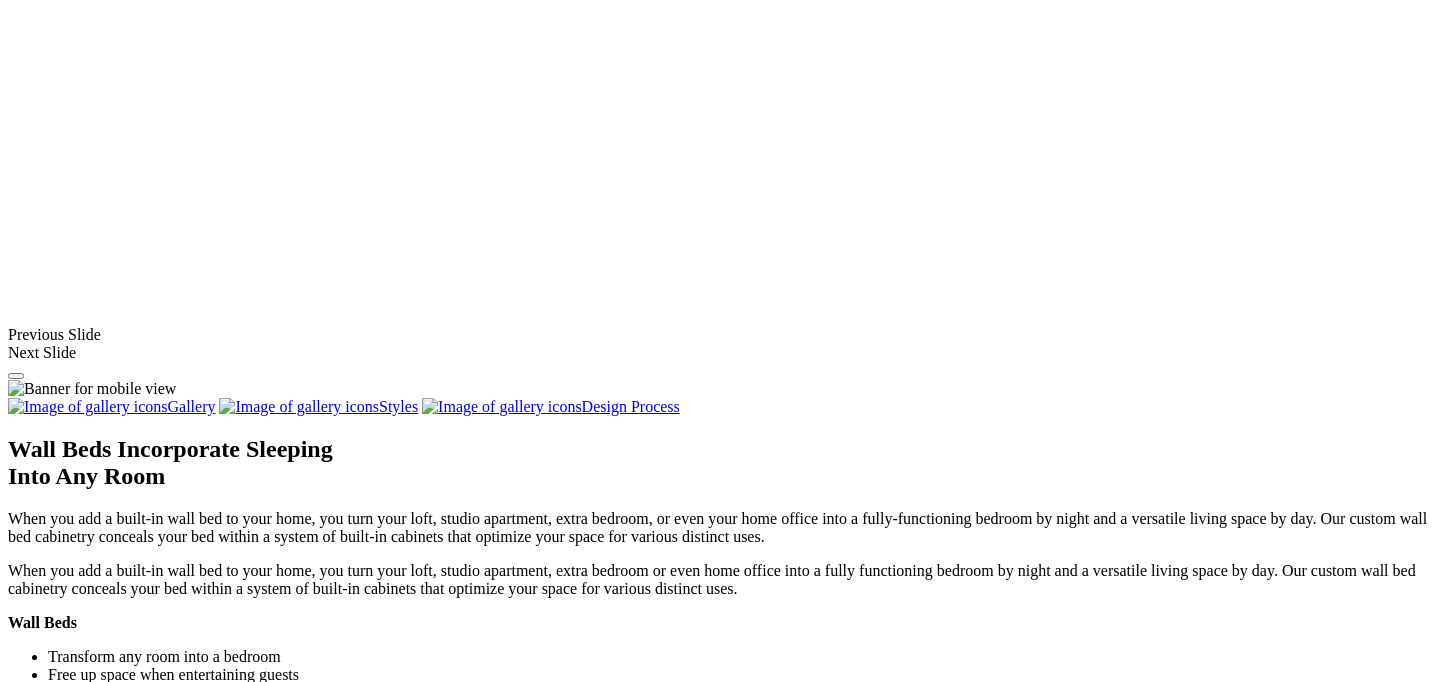 click at bounding box center [763, 1448] 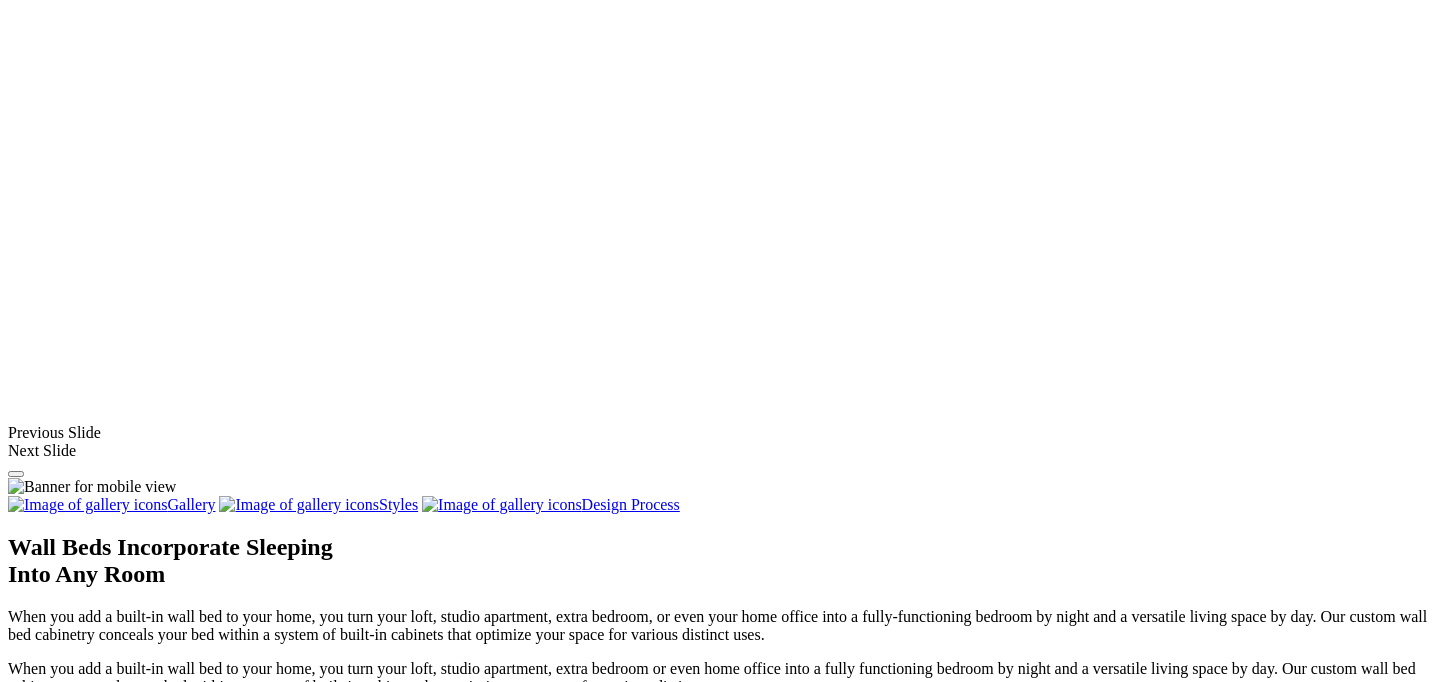 scroll, scrollTop: 1456, scrollLeft: 0, axis: vertical 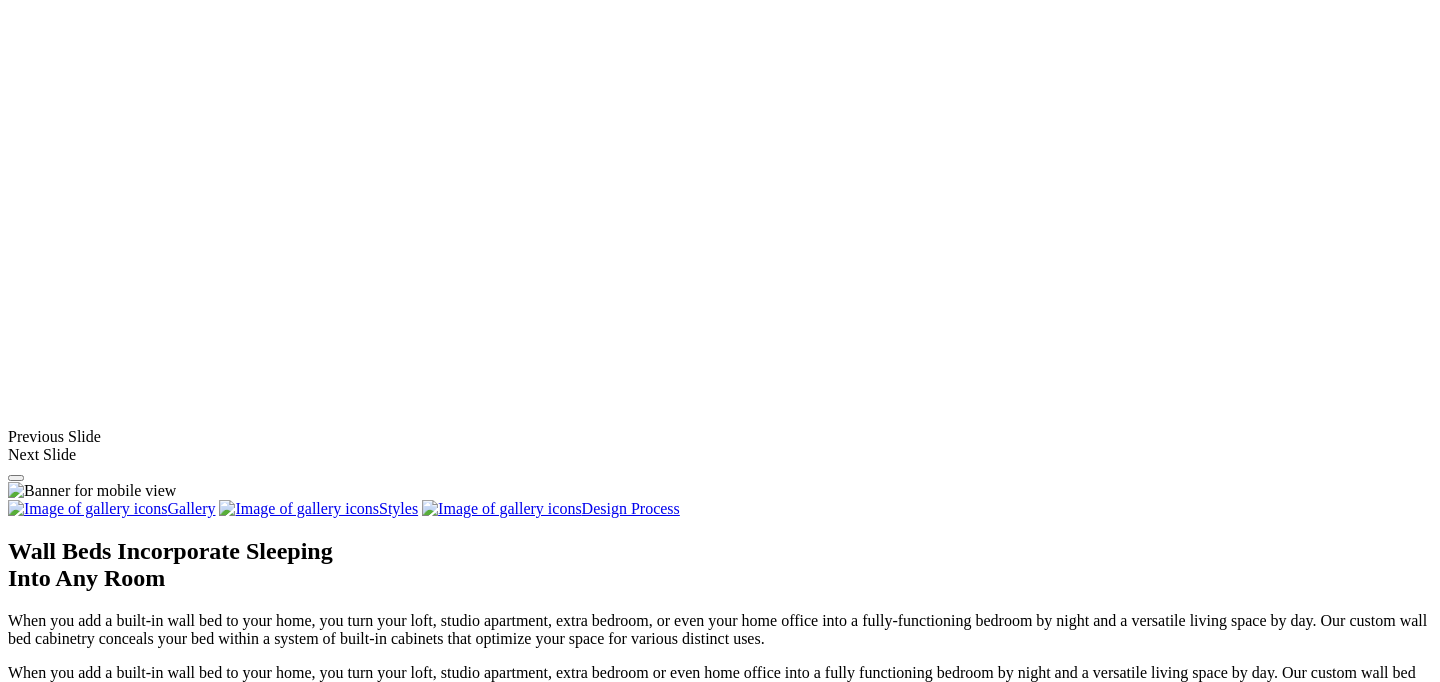 click at bounding box center (807, 1376) 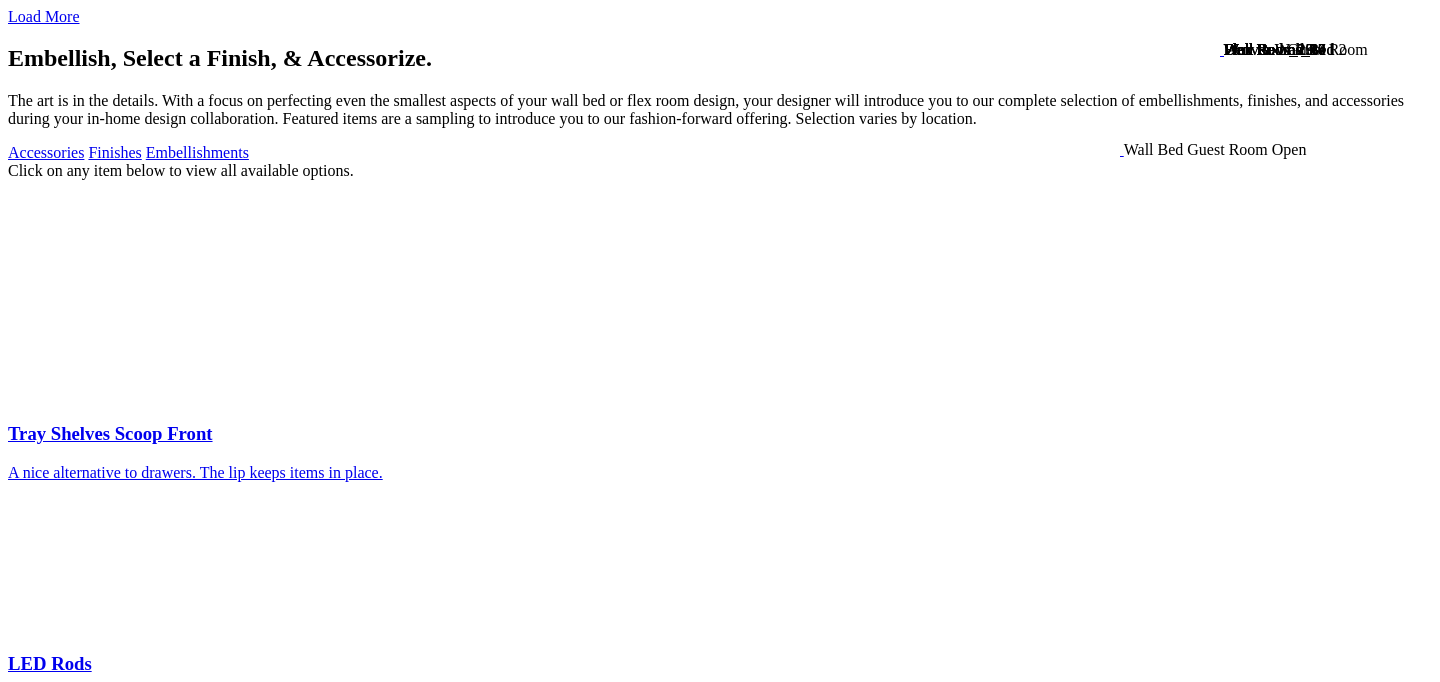 scroll, scrollTop: 3144, scrollLeft: 0, axis: vertical 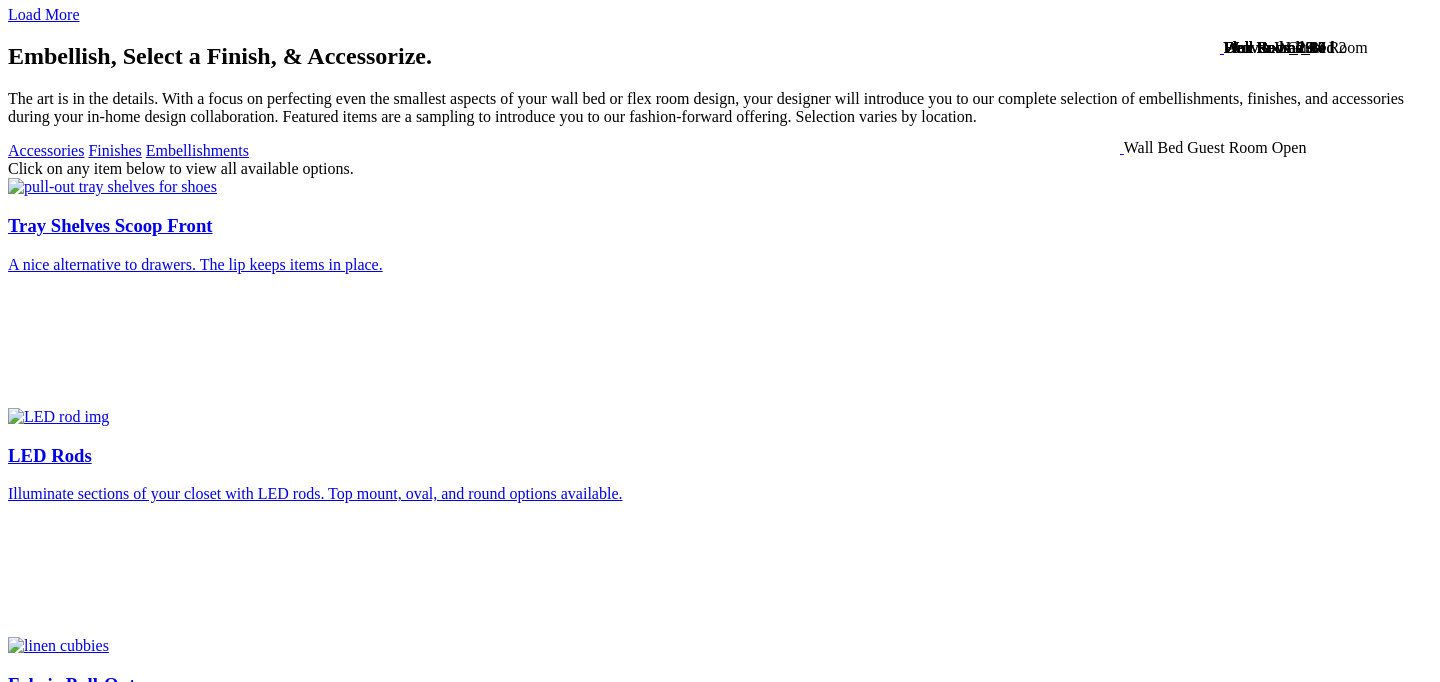 click on "Hydraulic Lift" at bounding box center [720, 2062] 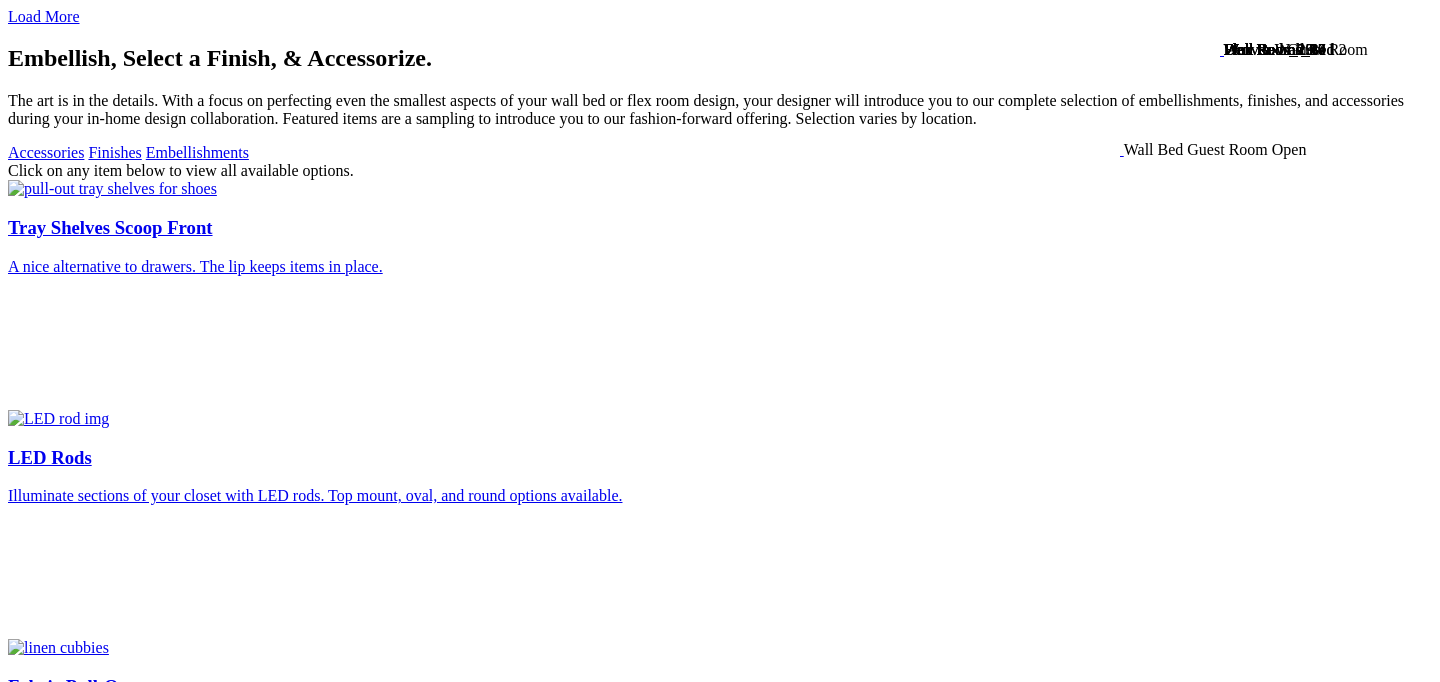 scroll, scrollTop: 908, scrollLeft: 0, axis: vertical 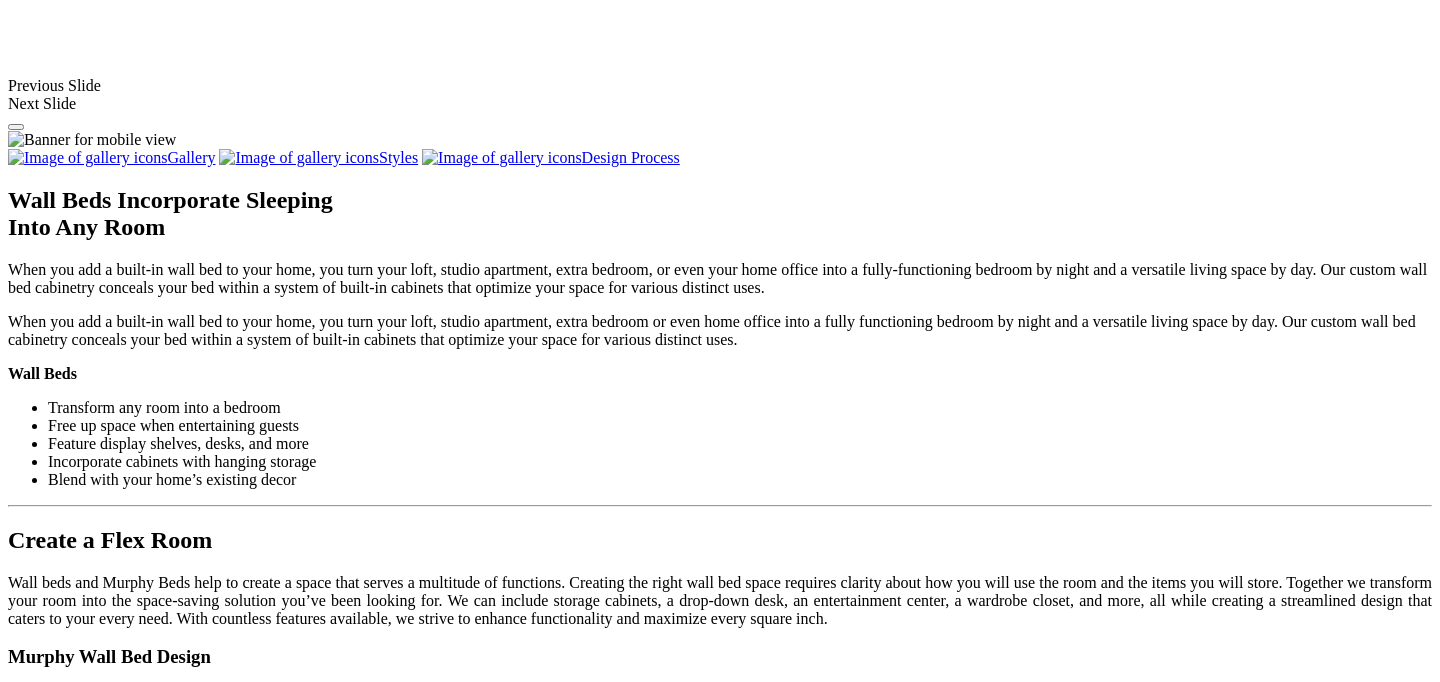 click on "×" at bounding box center (20, 8814) 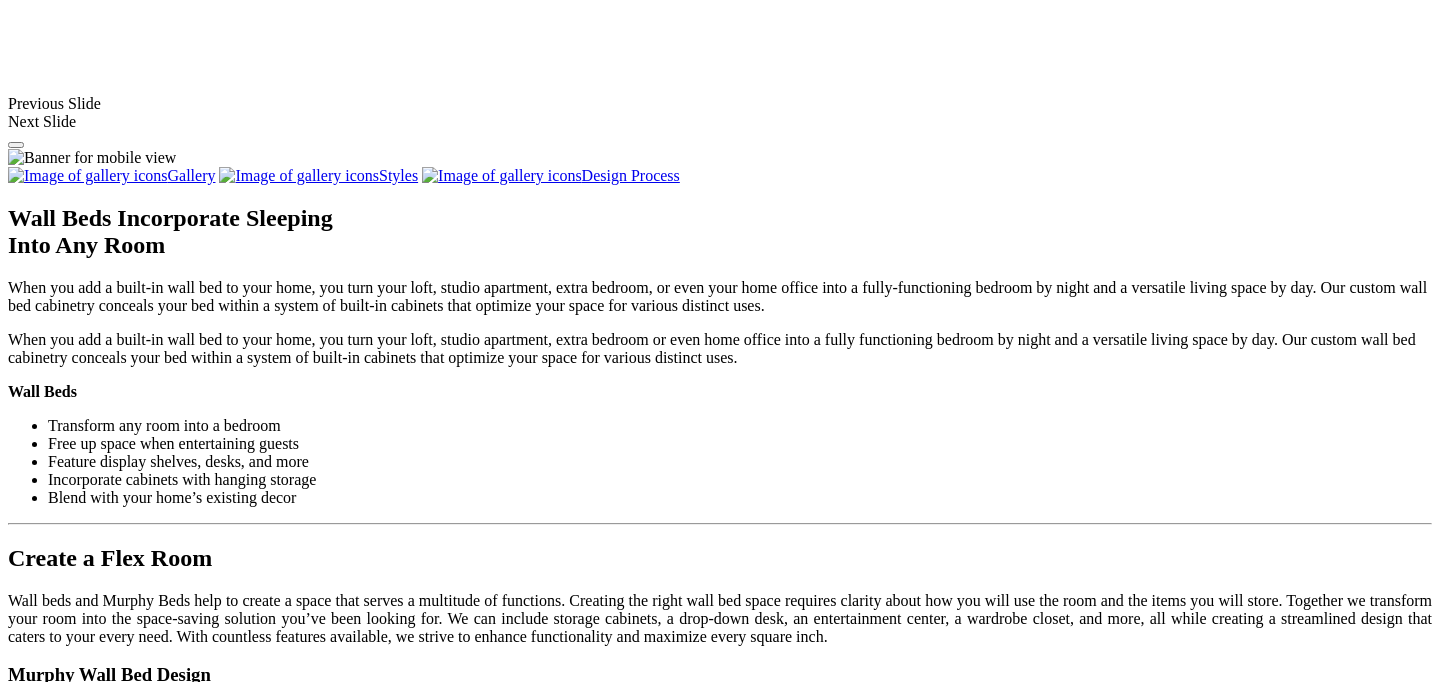click on "Murphy Beds" at bounding box center [132, -885] 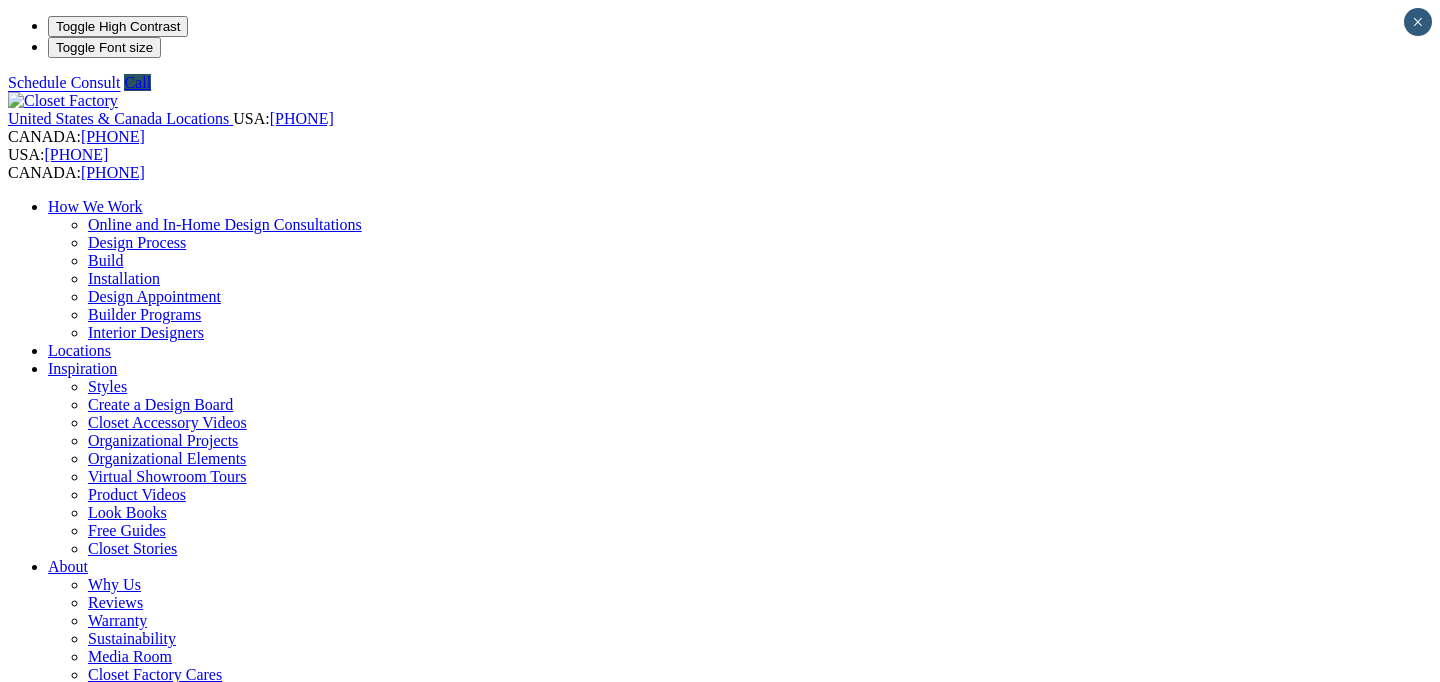 scroll, scrollTop: 0, scrollLeft: 0, axis: both 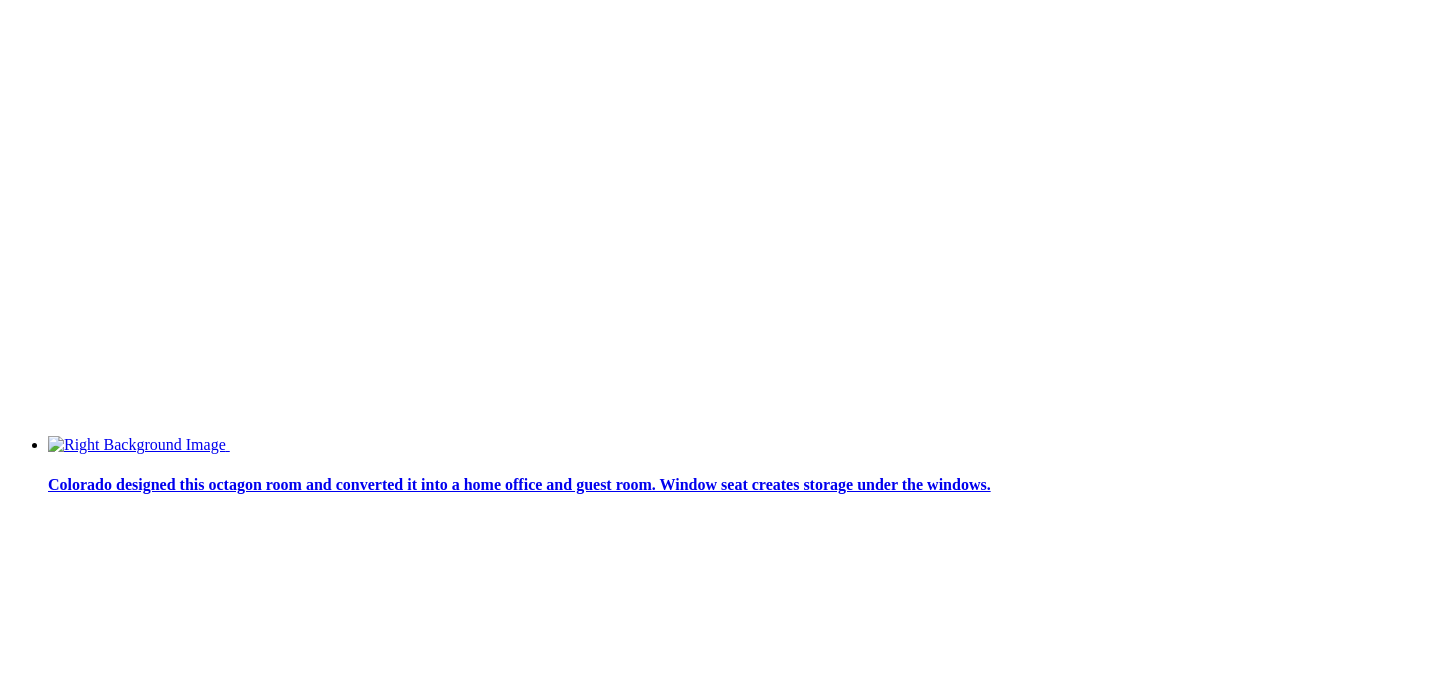 click at bounding box center [99, 2478] 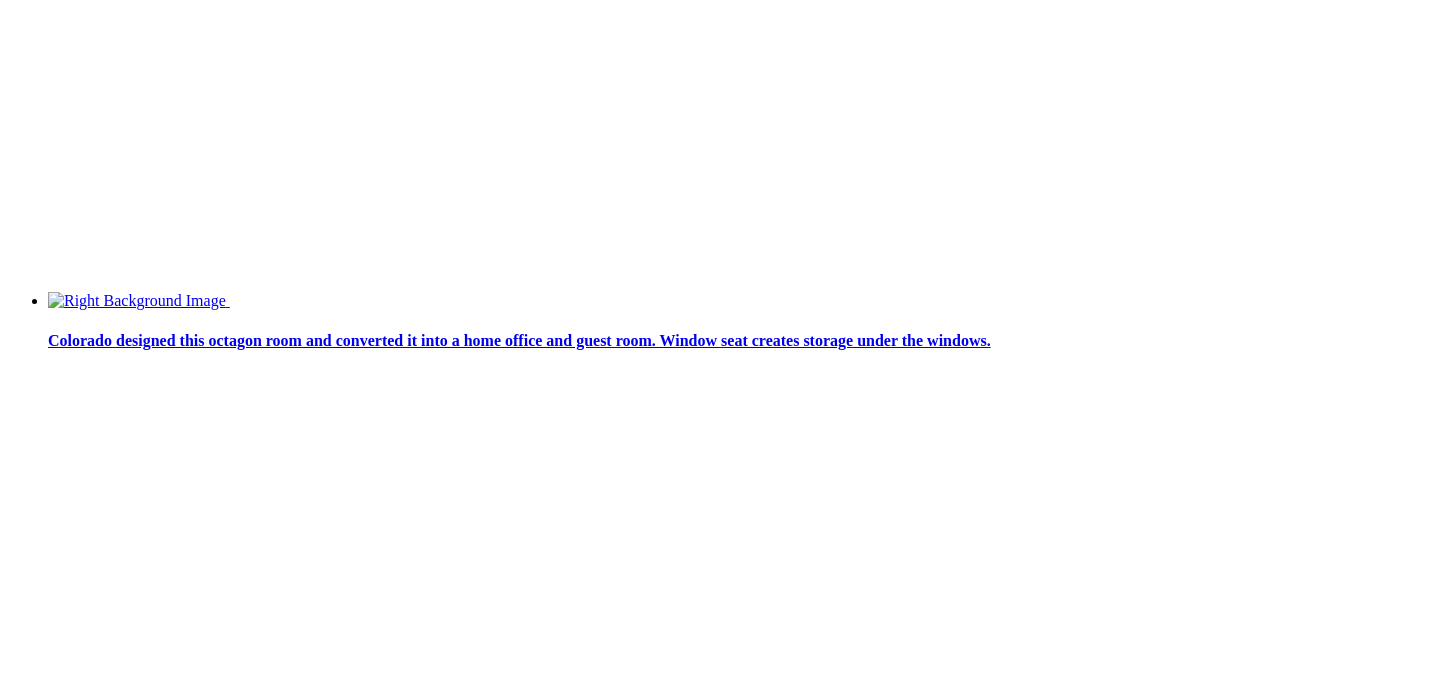 click at bounding box center (99, 2334) 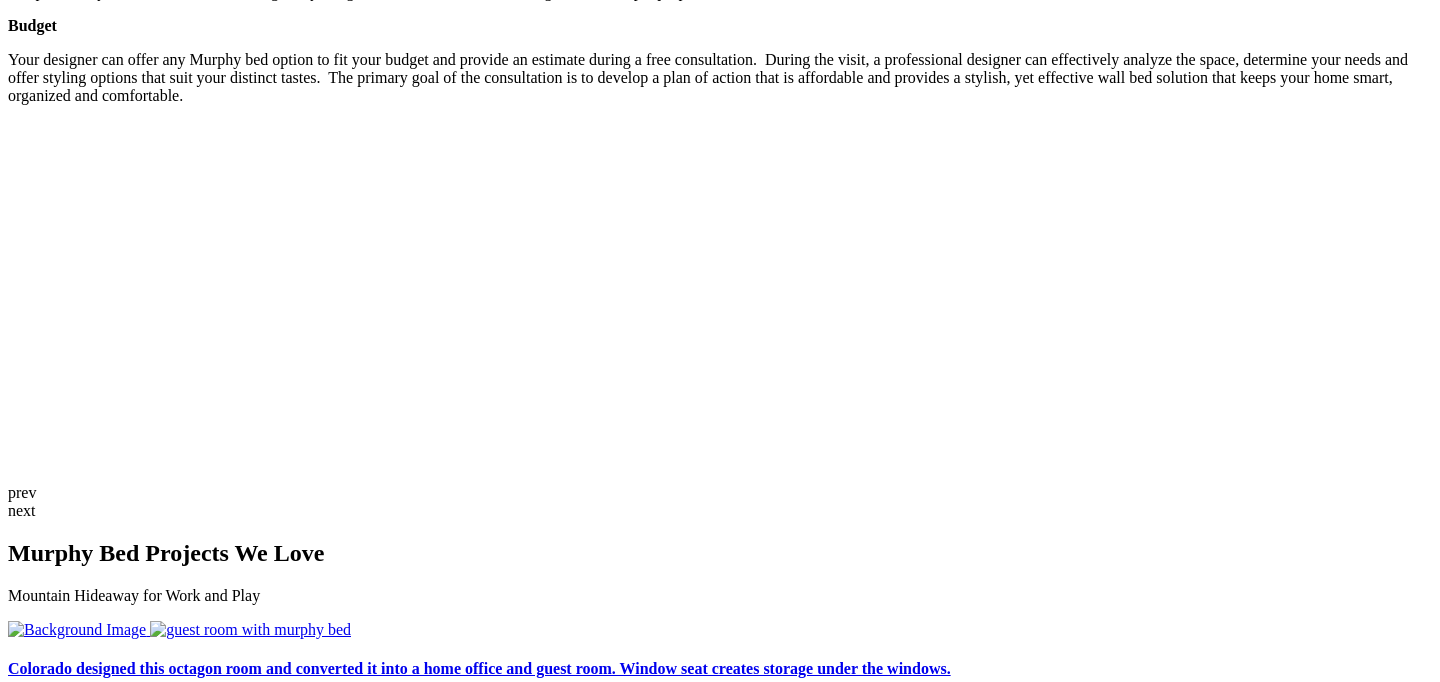 scroll, scrollTop: 2998, scrollLeft: 0, axis: vertical 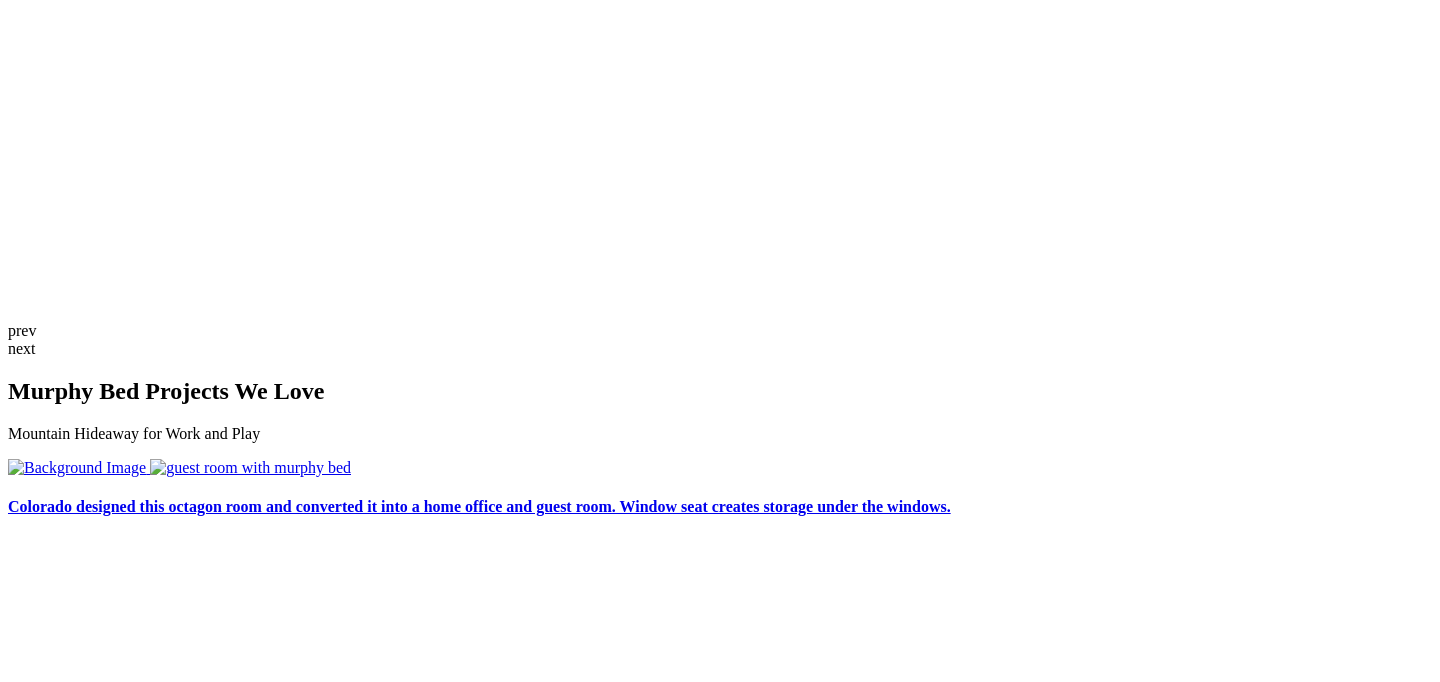 click on "Look Books" at bounding box center (127, -2486) 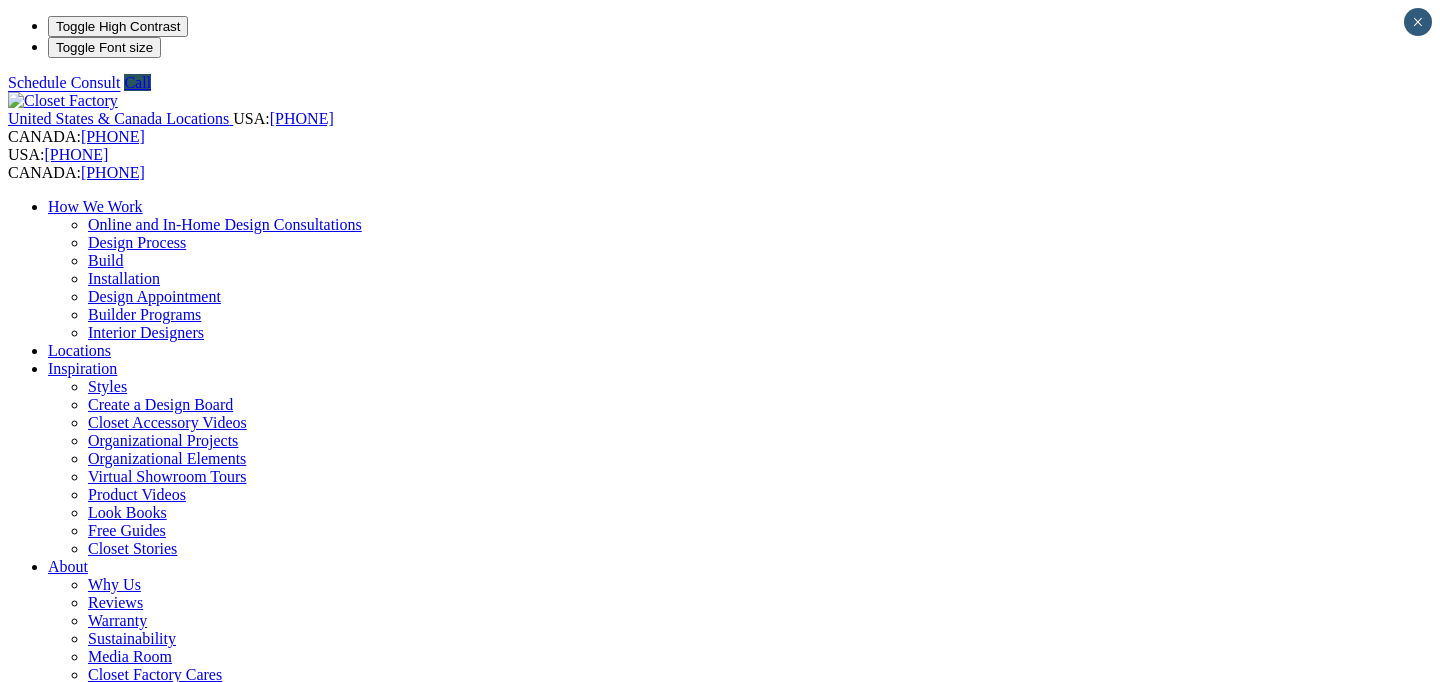 scroll, scrollTop: 0, scrollLeft: 0, axis: both 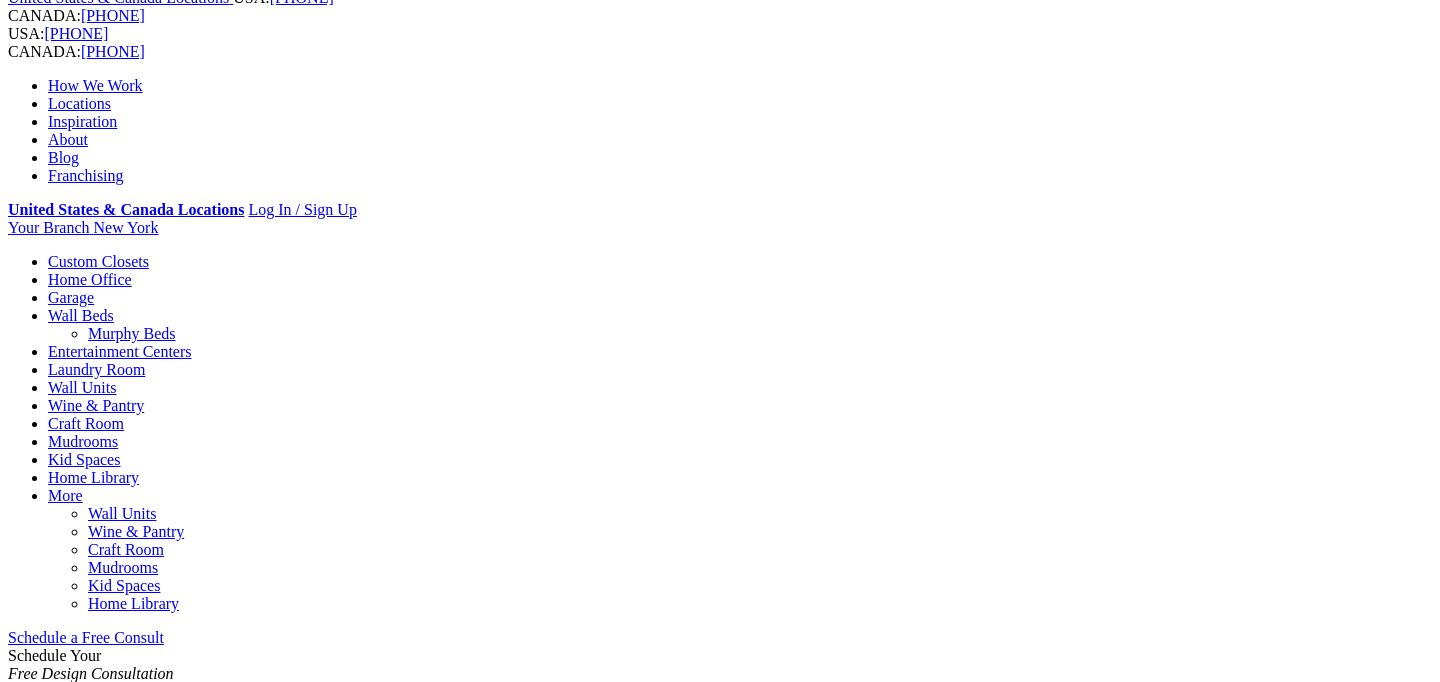 click on "Murphy Beds" at bounding box center [132, 333] 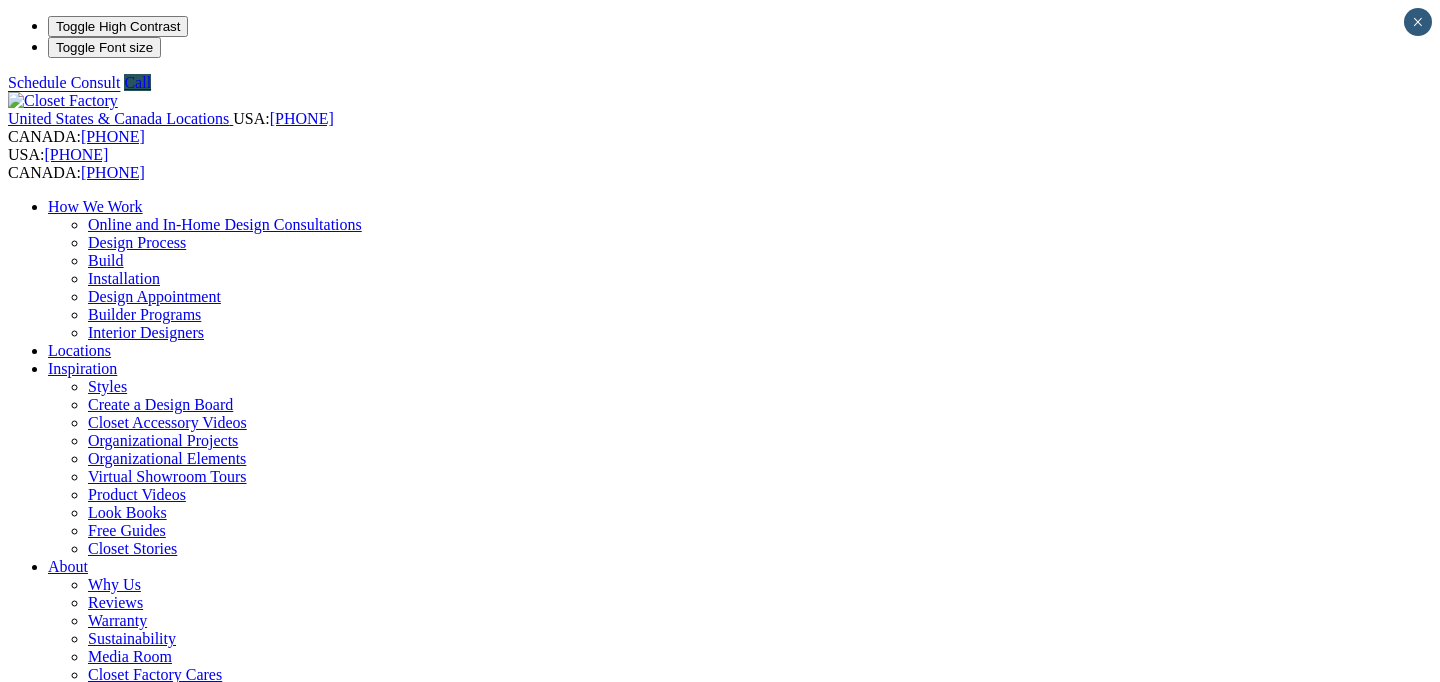 scroll, scrollTop: 0, scrollLeft: 0, axis: both 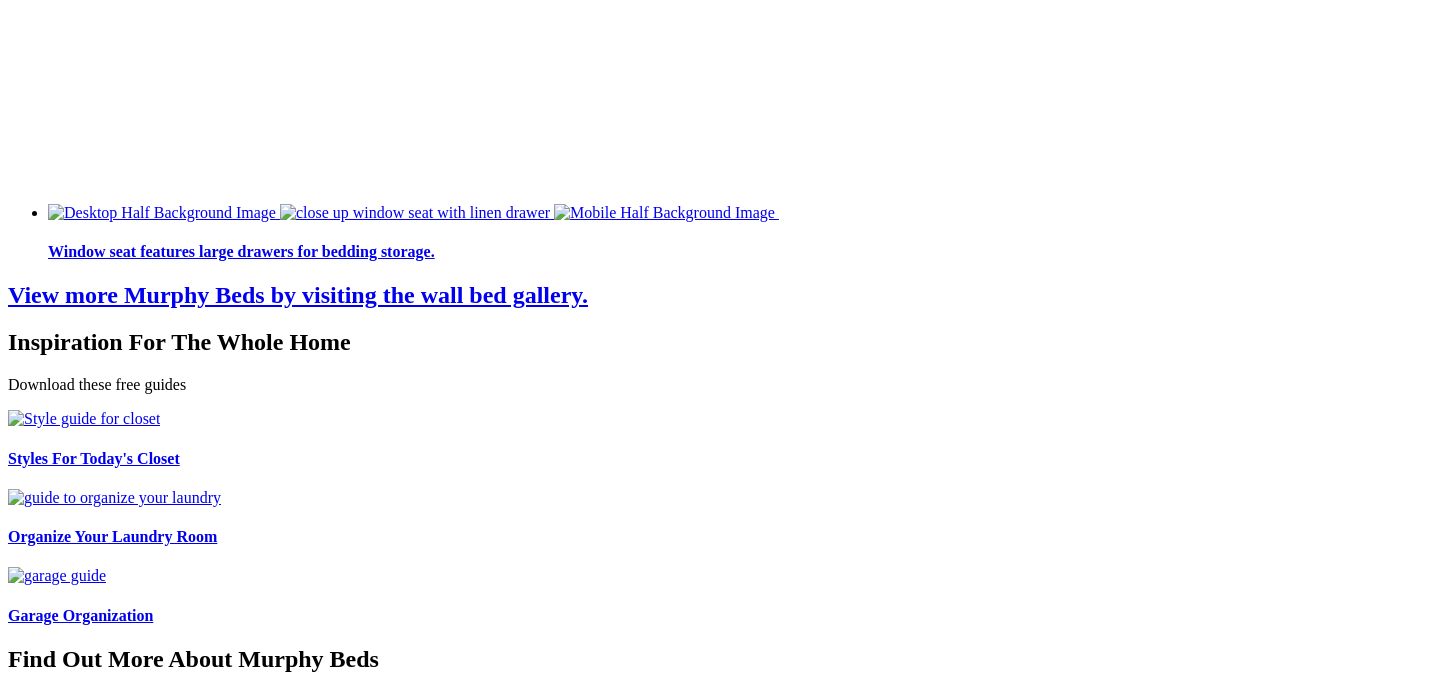 click on "Virtual Showroom Tours" at bounding box center [167, -5015] 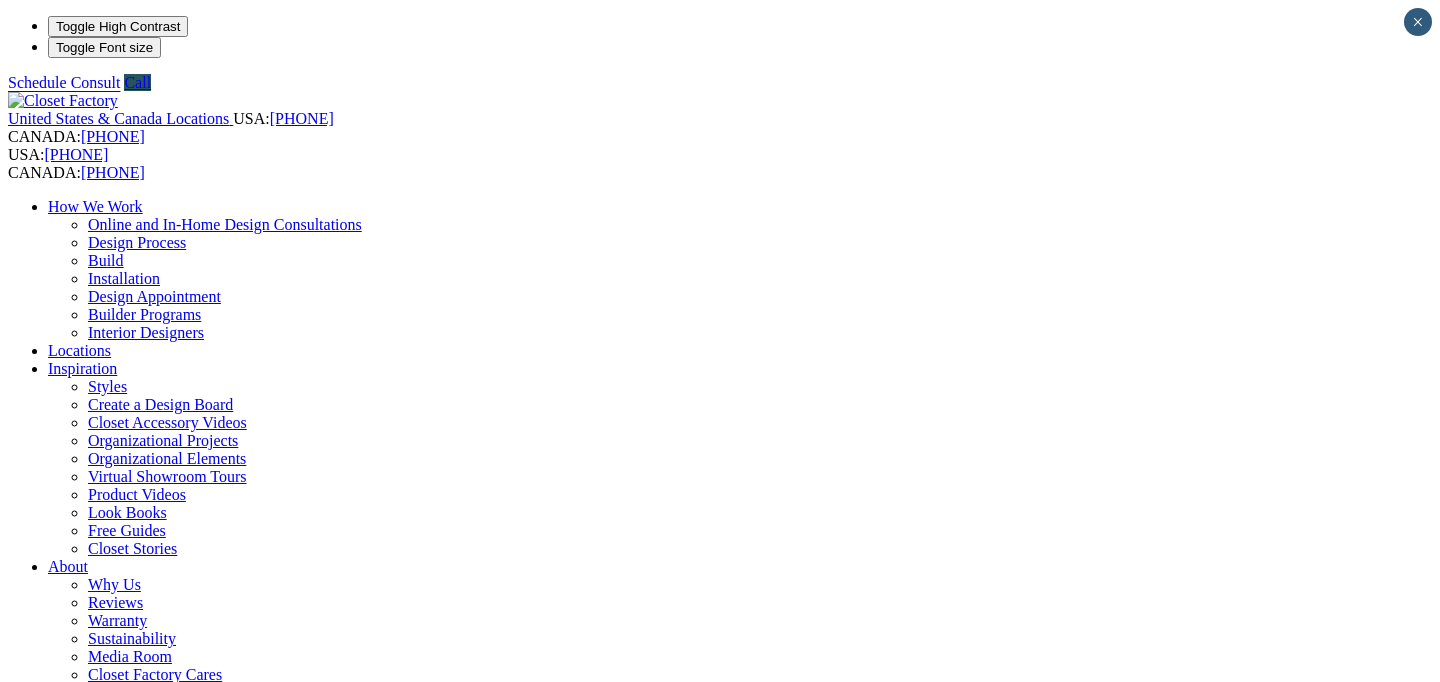 scroll, scrollTop: 0, scrollLeft: 0, axis: both 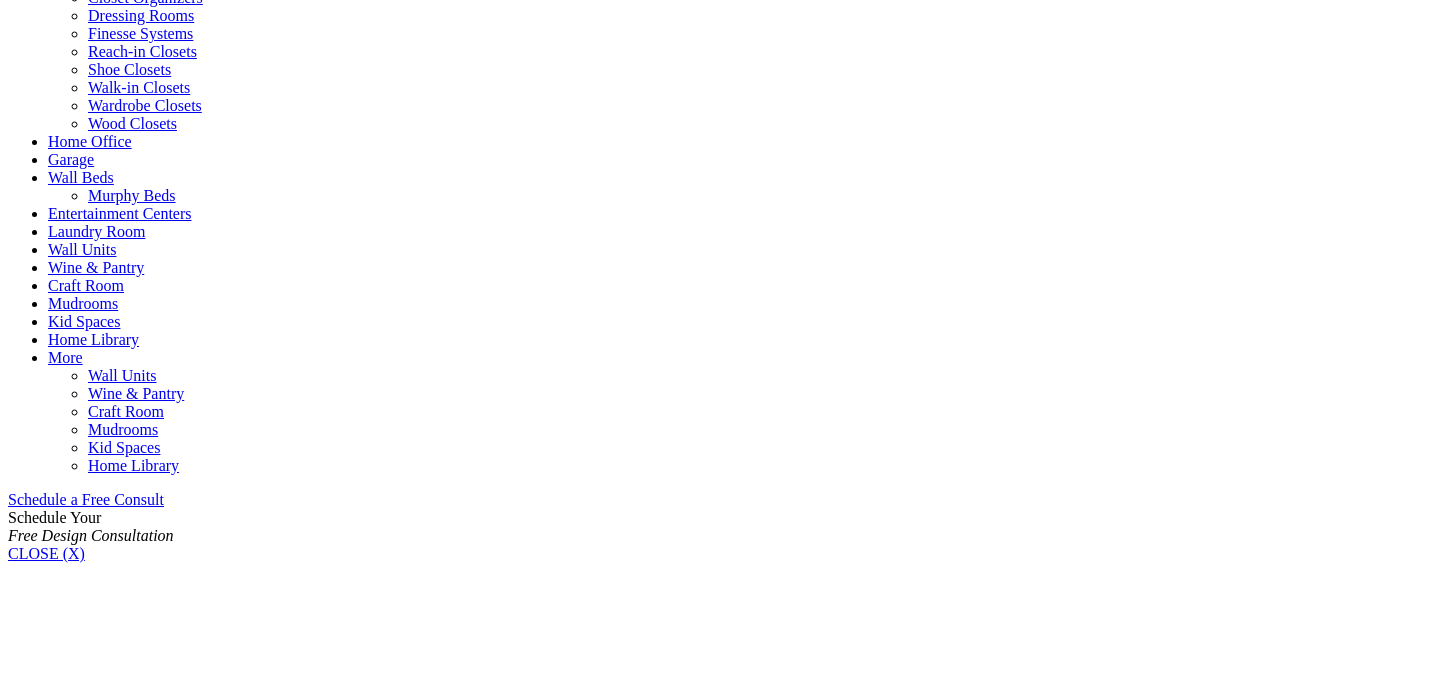 click on "2" at bounding box center [92, 3518] 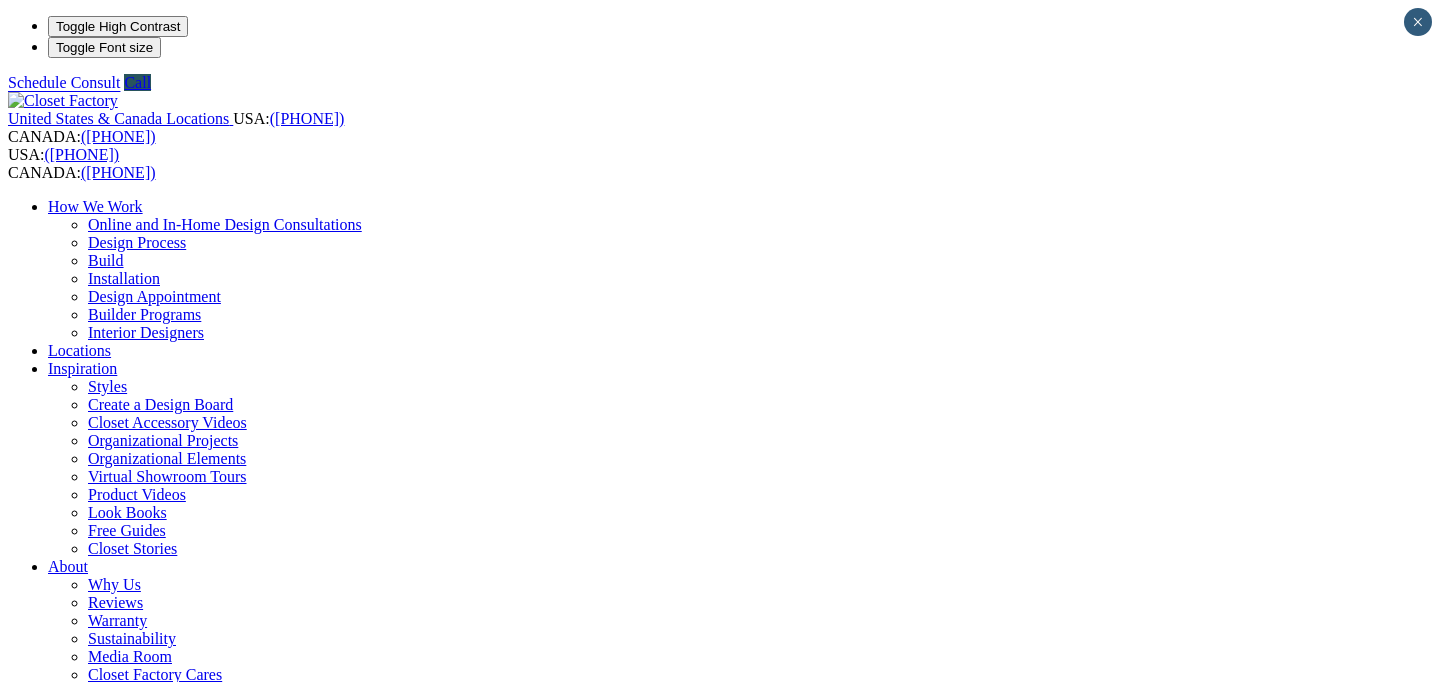 scroll, scrollTop: 0, scrollLeft: 0, axis: both 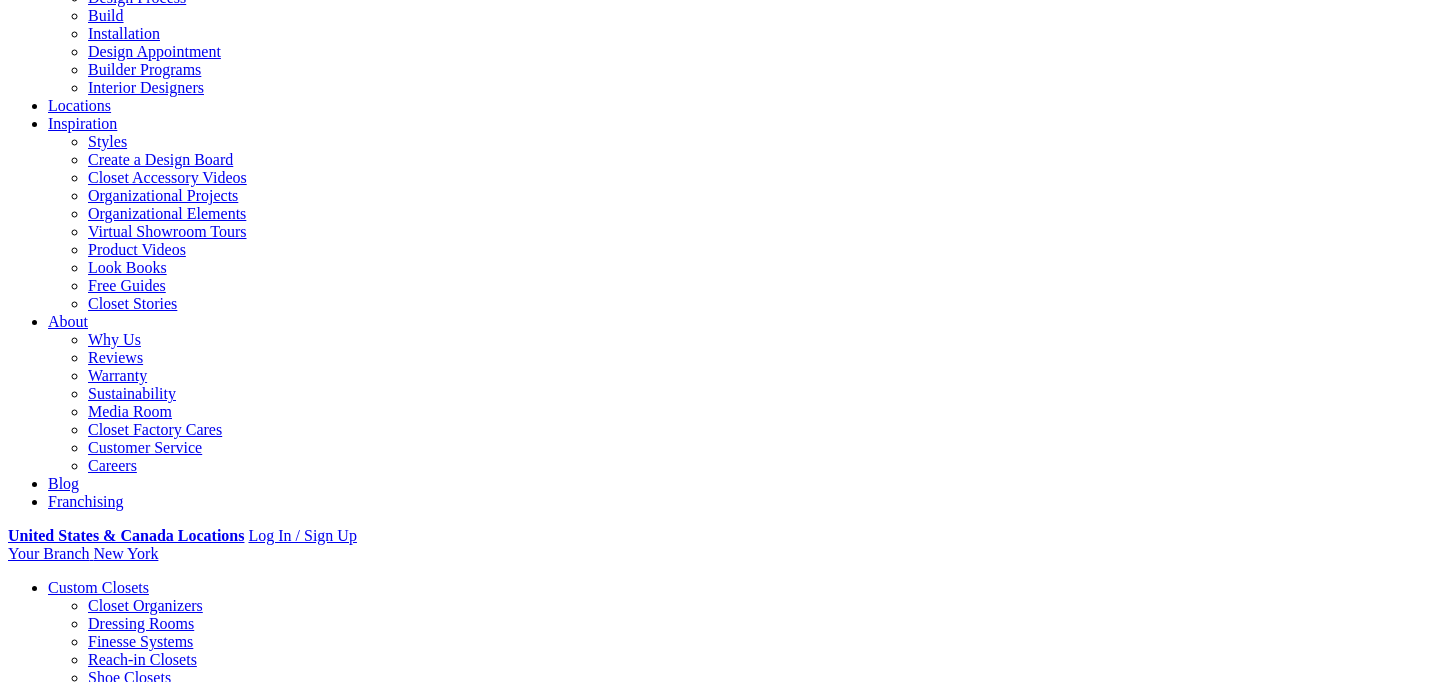 click at bounding box center [8, 1912] 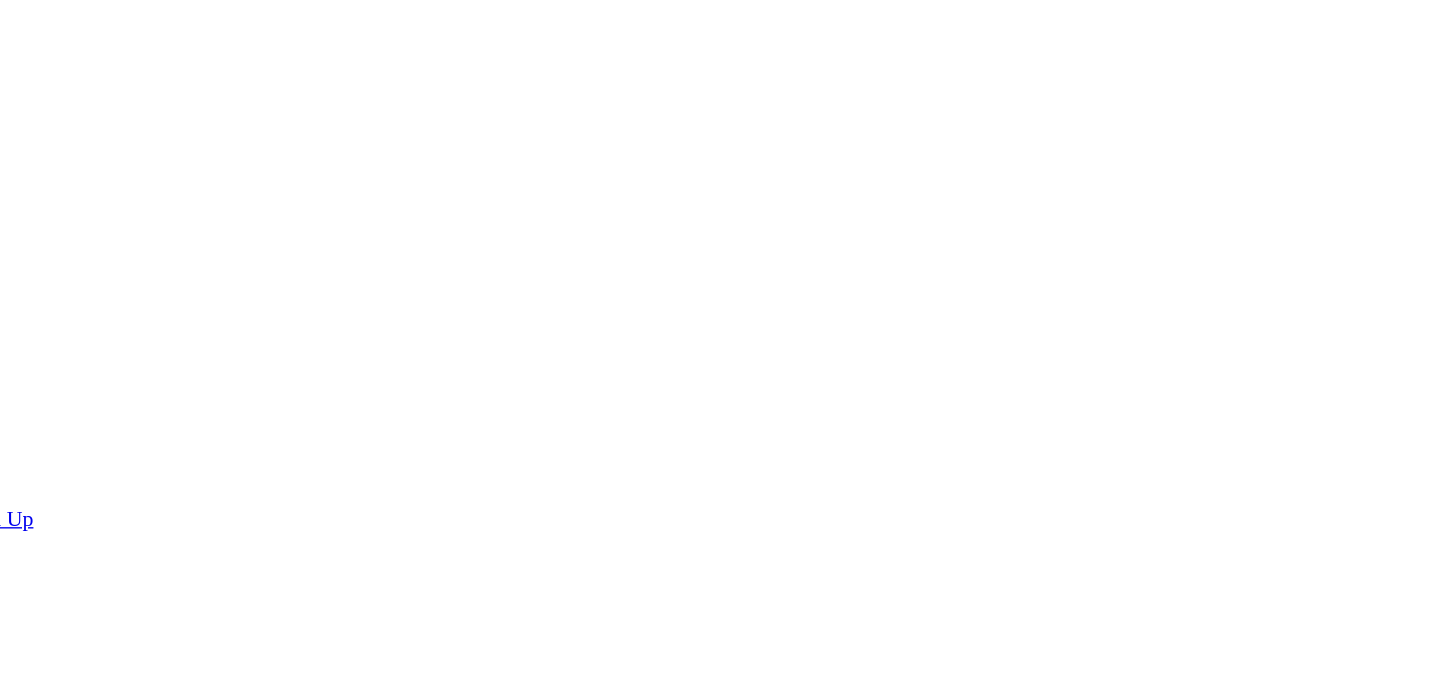 scroll, scrollTop: 399, scrollLeft: 0, axis: vertical 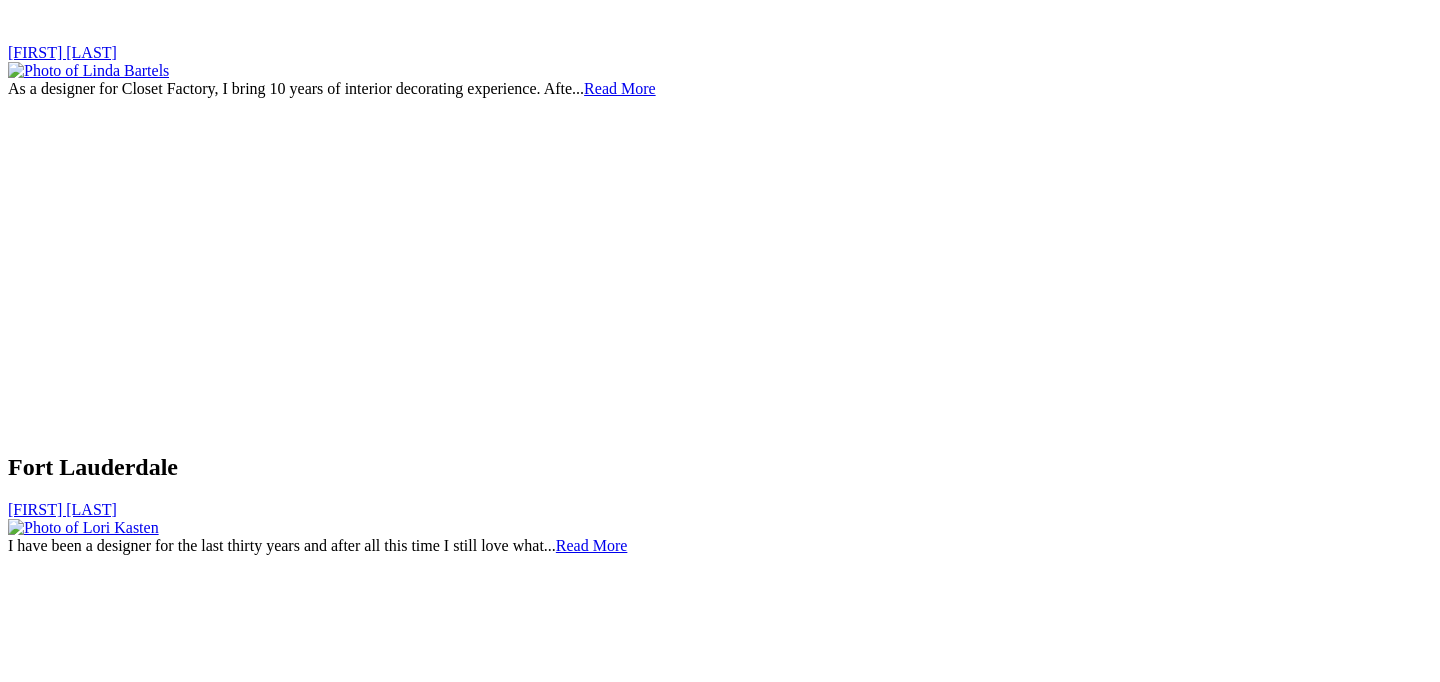 click on "Wall Units" at bounding box center (82, -5120) 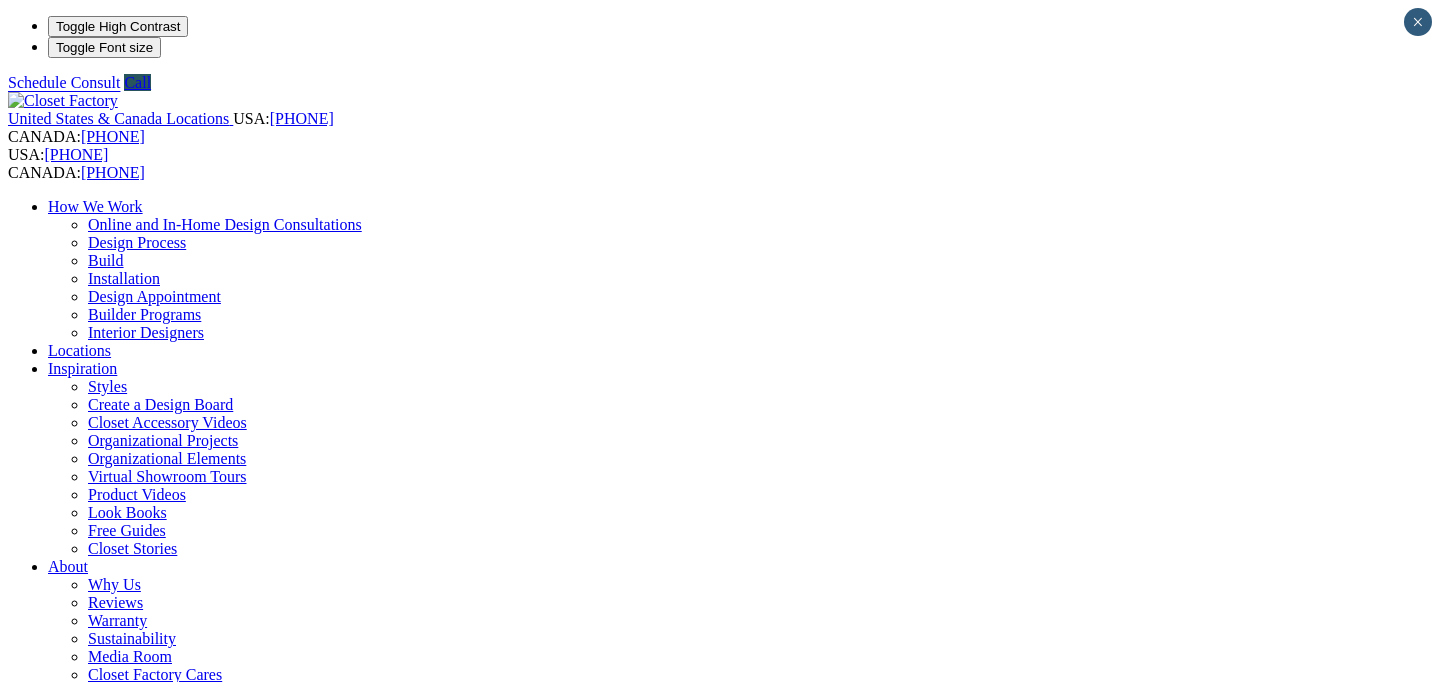scroll, scrollTop: 0, scrollLeft: 0, axis: both 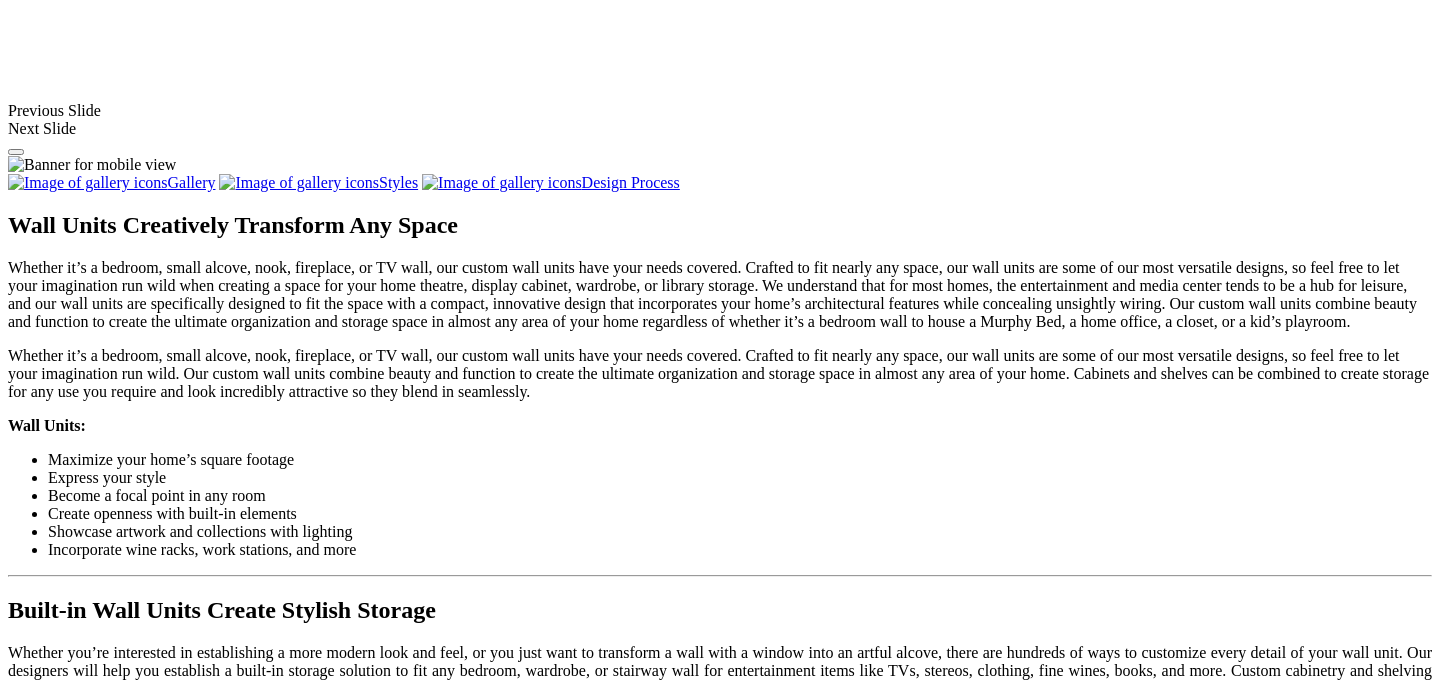 click at bounding box center (620, 1131) 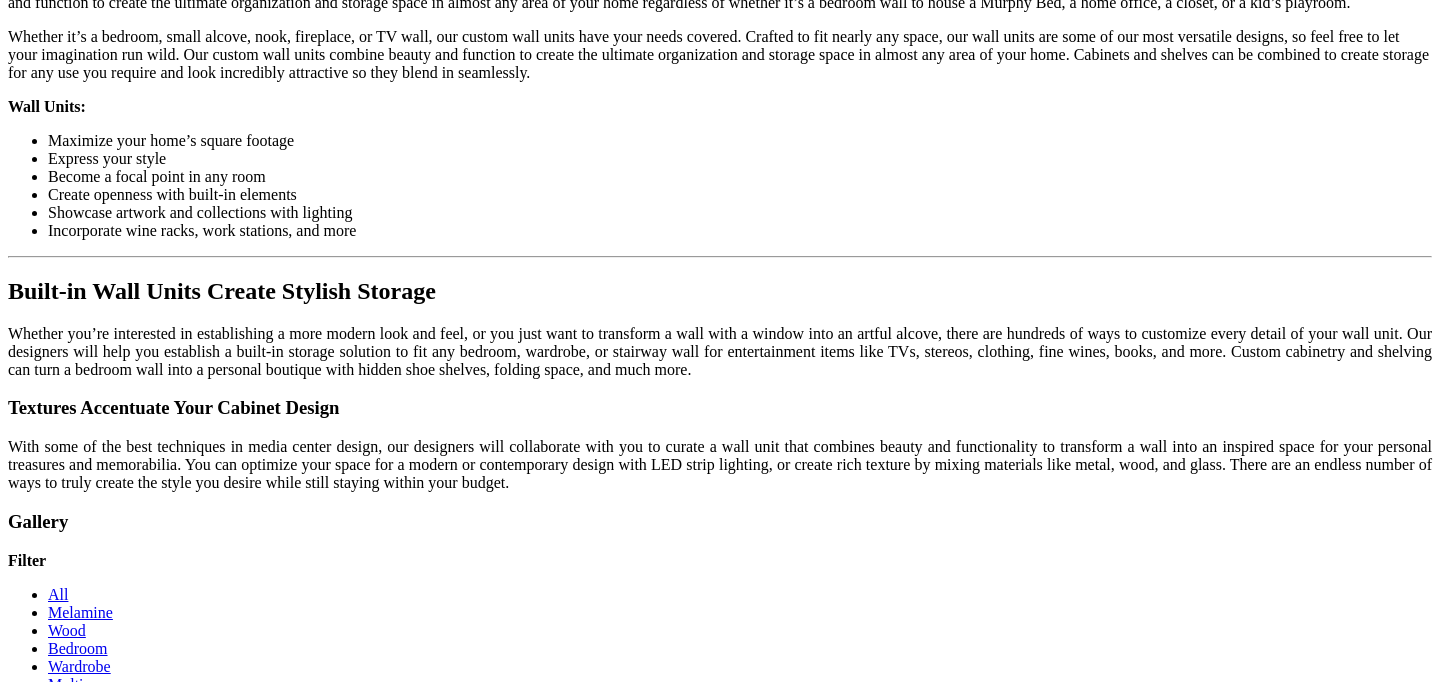 scroll, scrollTop: 1855, scrollLeft: 0, axis: vertical 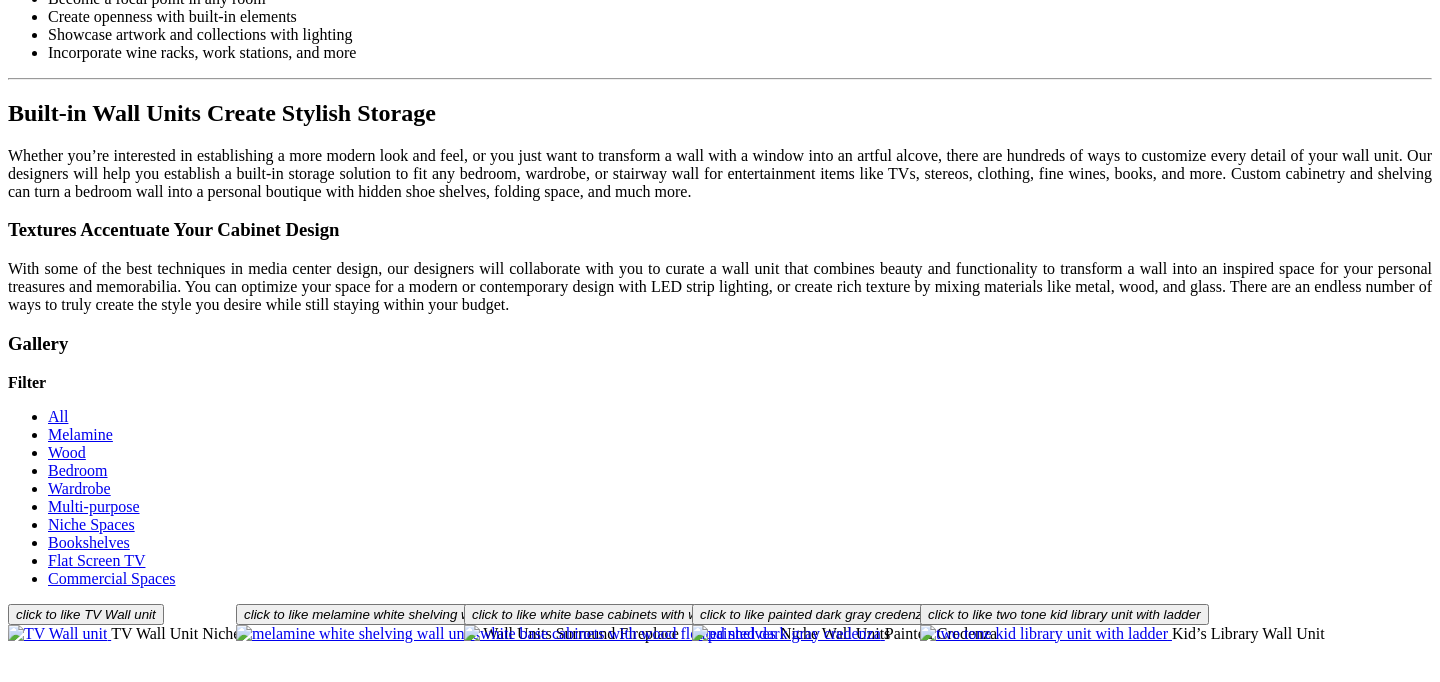 click at bounding box center [373, 982] 